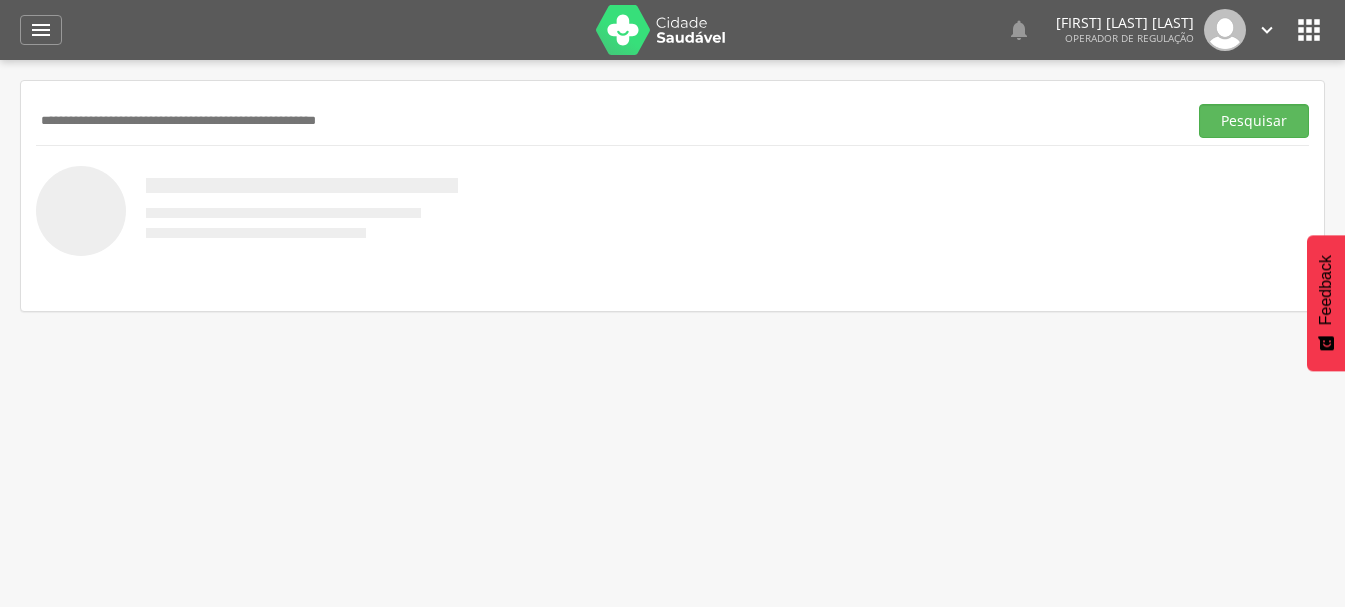scroll, scrollTop: 0, scrollLeft: 0, axis: both 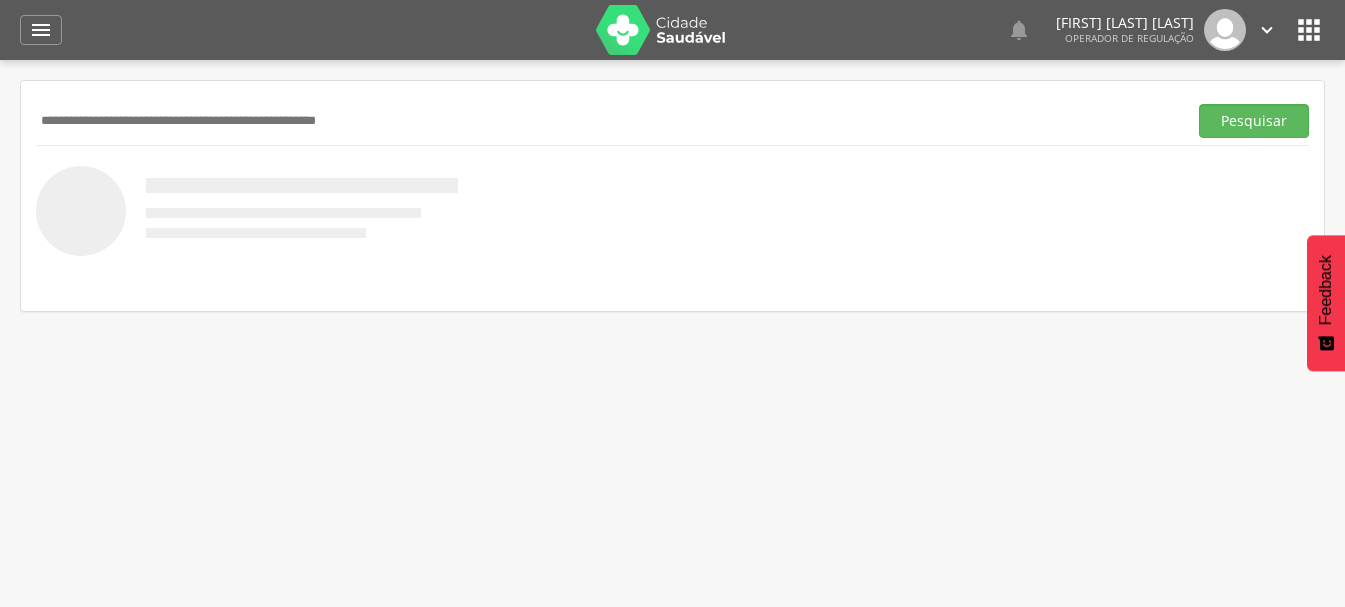 paste on "**********" 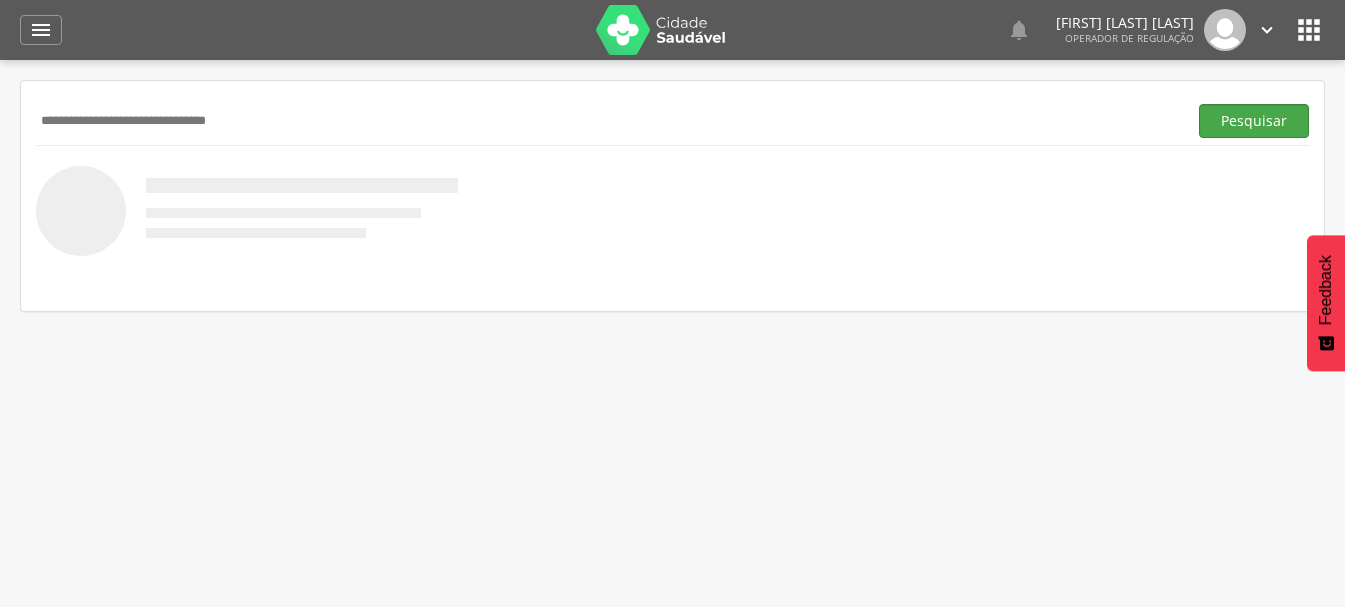 type on "**********" 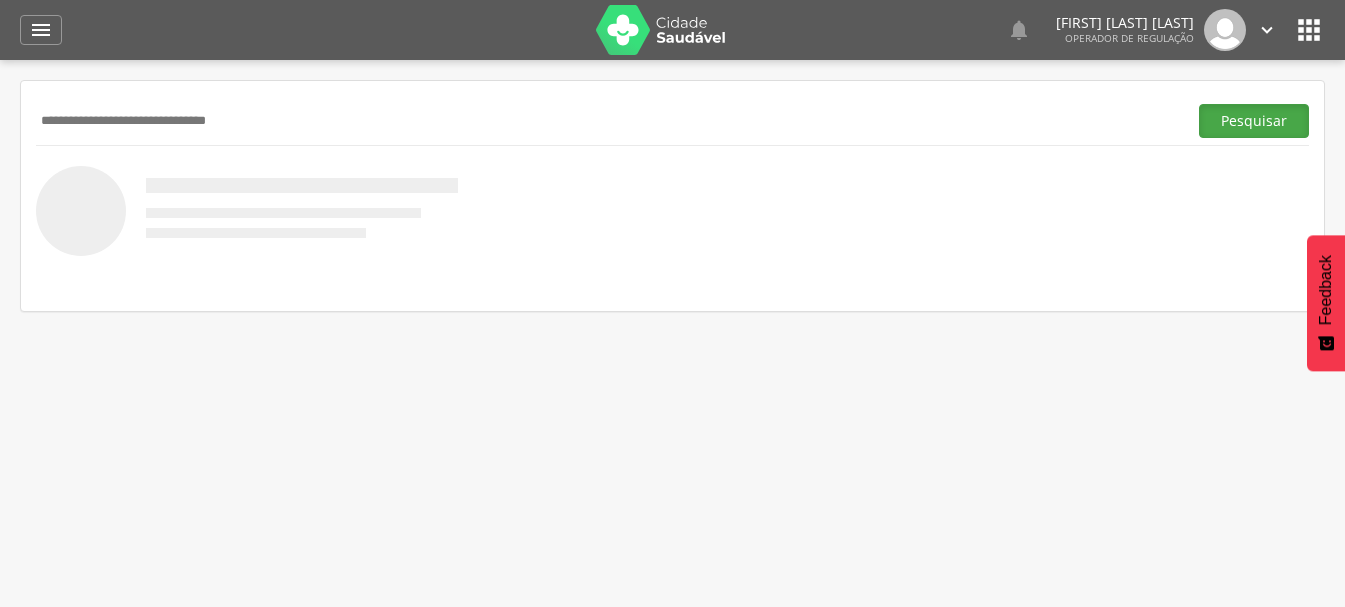 click on "Pesquisar" at bounding box center [1254, 121] 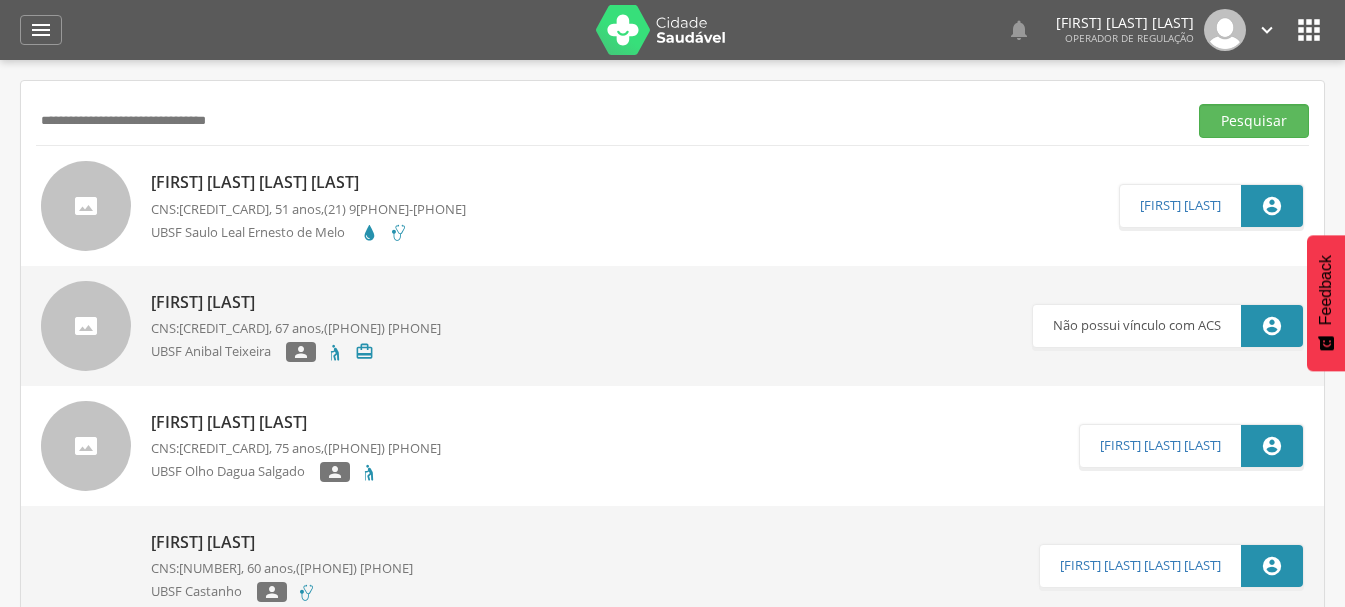 drag, startPoint x: 368, startPoint y: 123, endPoint x: 0, endPoint y: 208, distance: 377.68903 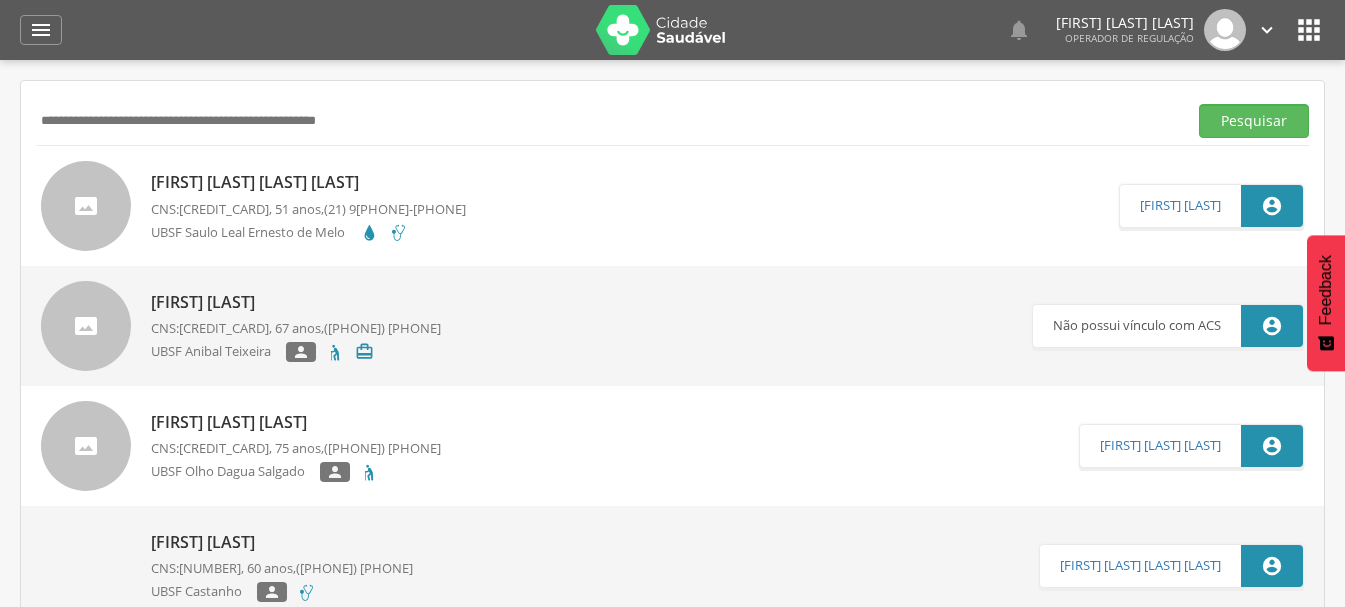 paste on "**********" 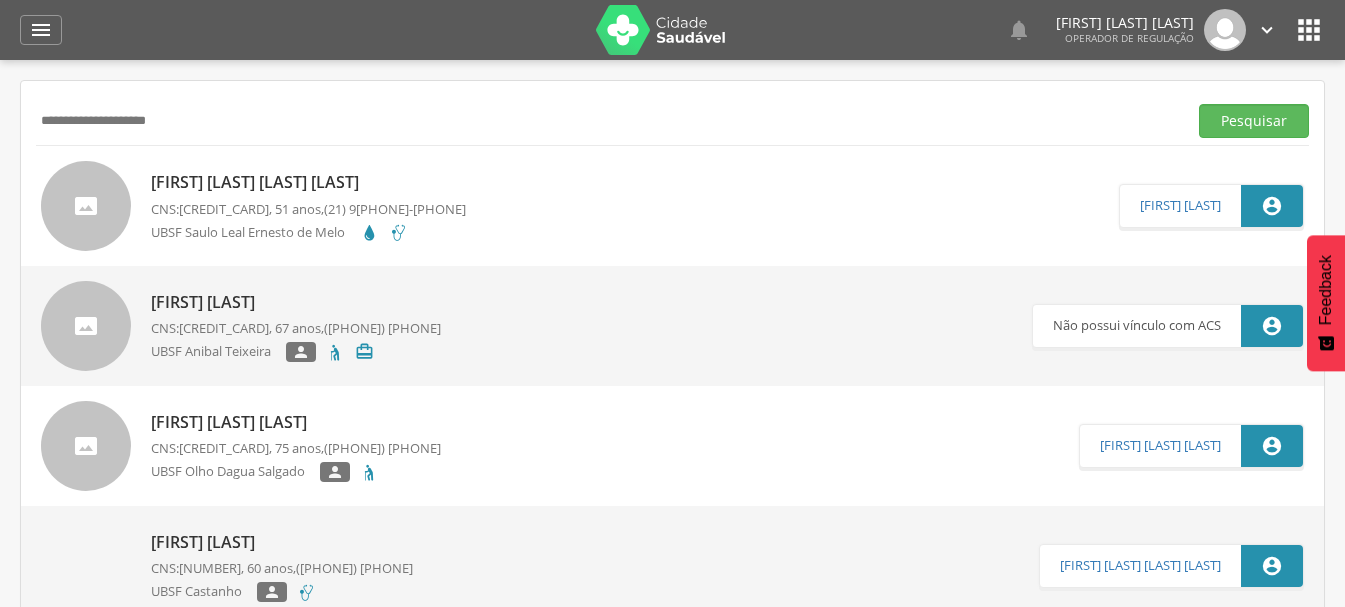type on "**********" 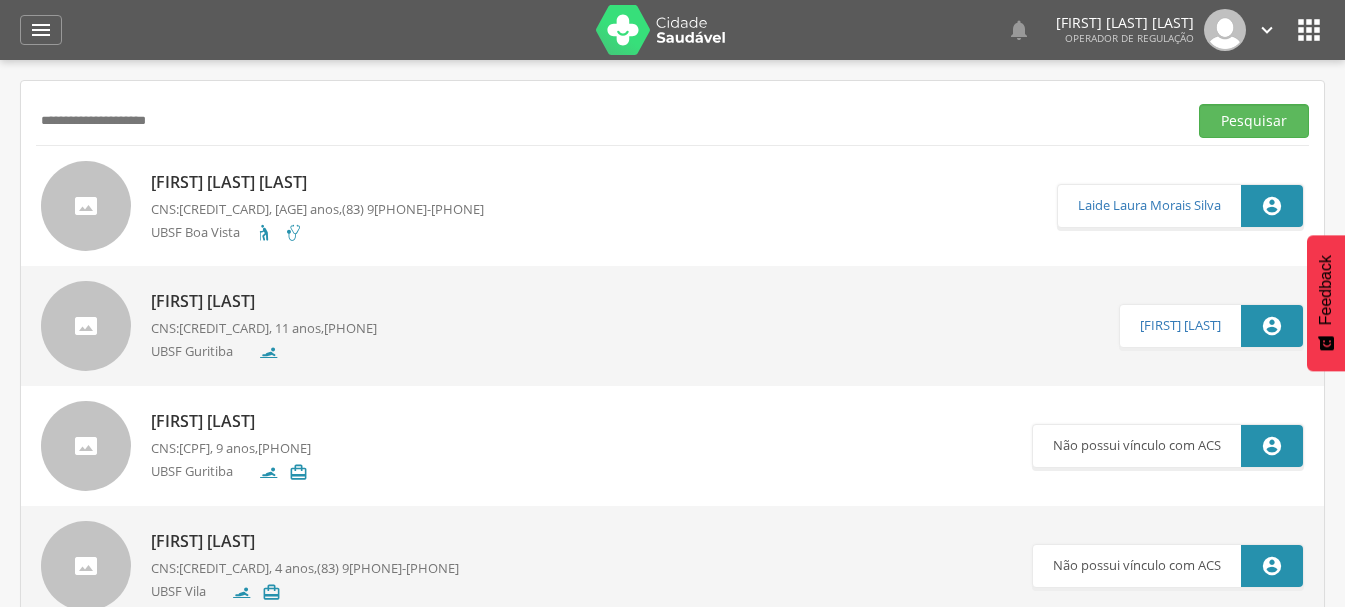 click on "Laudeci Júlia de Luna" at bounding box center [317, 182] 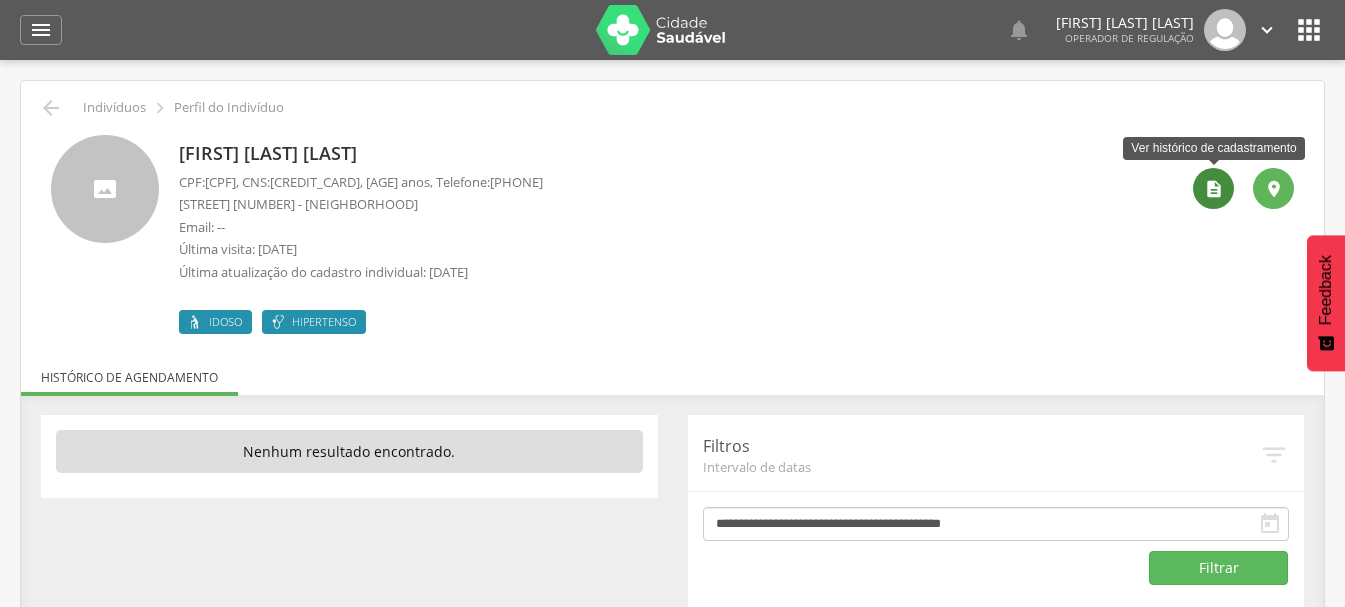 click on "" at bounding box center (1214, 189) 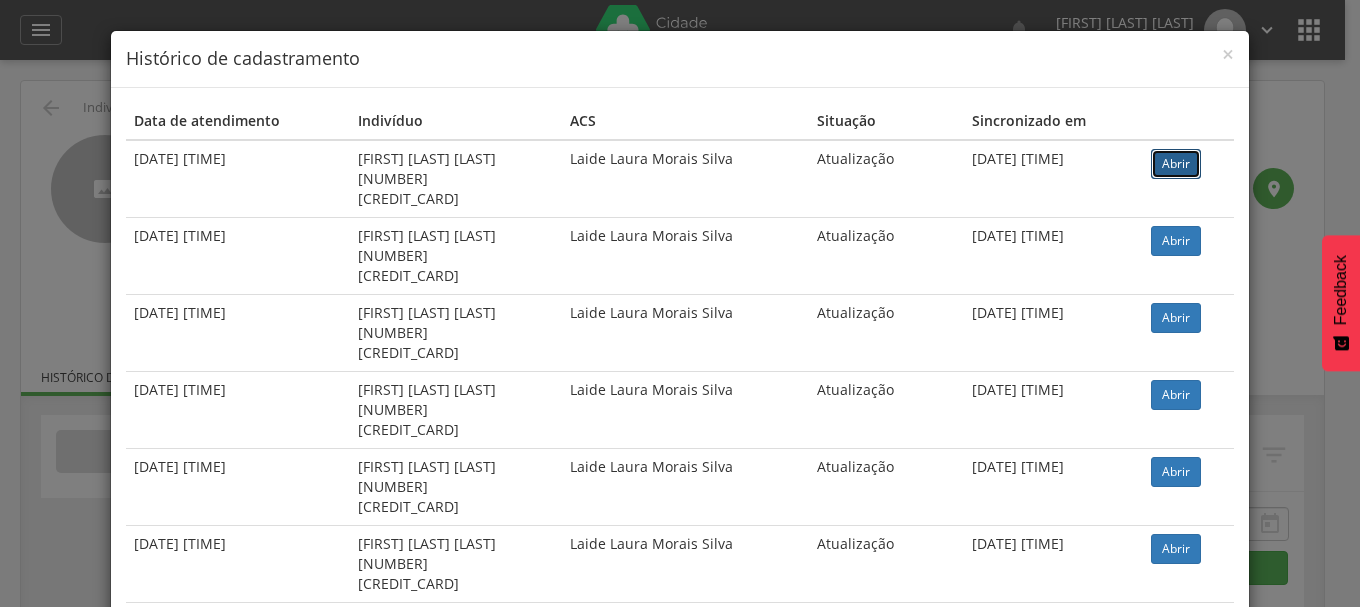 click on "Abrir" at bounding box center [1176, 164] 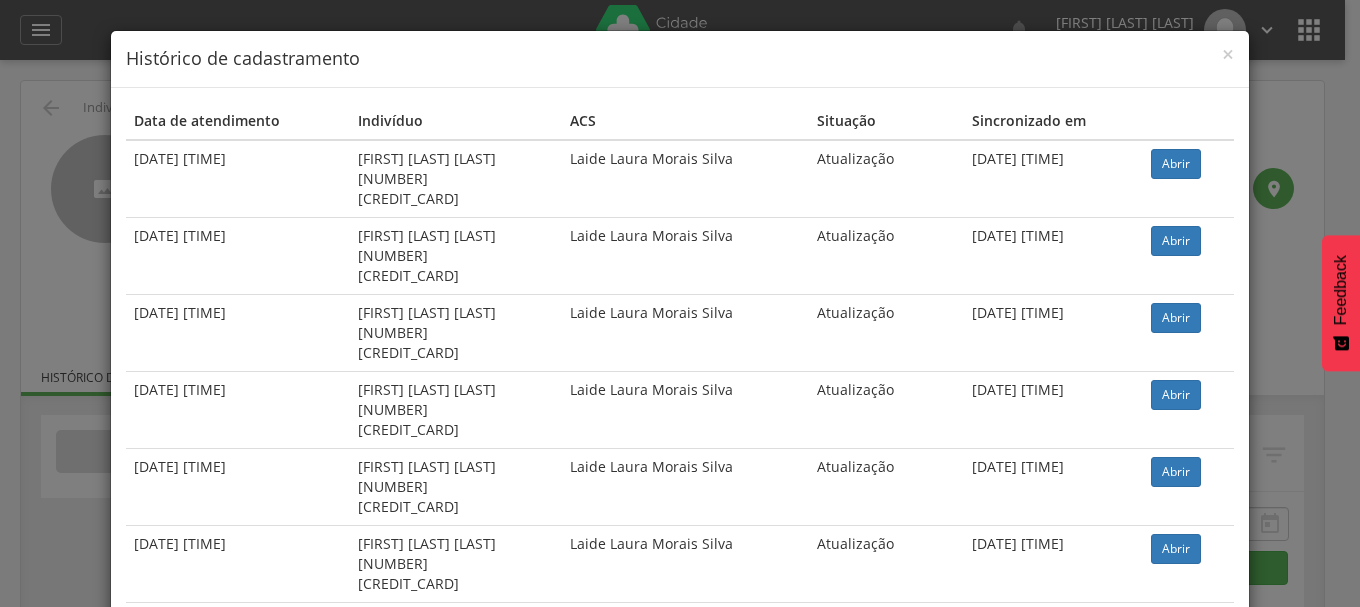 click on "×
Histórico de cadastramento
Data de atendimento
Indivíduo
ACS
Situação
Sincronizado em
18/11/2024 08:25
Laudeci Júlia de Luna
074.828.464-84
700 7099 9909 7977
Laide Laura Morais Silva
Atualização
18/11/2024 13:16
Abrir
15/07/2024 08:17
Laudeci Júlia de Luna
074.828.464-84
700 7099 9909 7977
Laide Laura Morais Silva
Atualização
15/07/2024 13:24
Abrir
27/03/2024 11:46
Laudeci Júlia de Luna
074.828.464-84
700 7099 9909 7977
Laide Laura Morais Silva
Atualização
27/03/2024 17:29
Abrir" at bounding box center [680, 303] 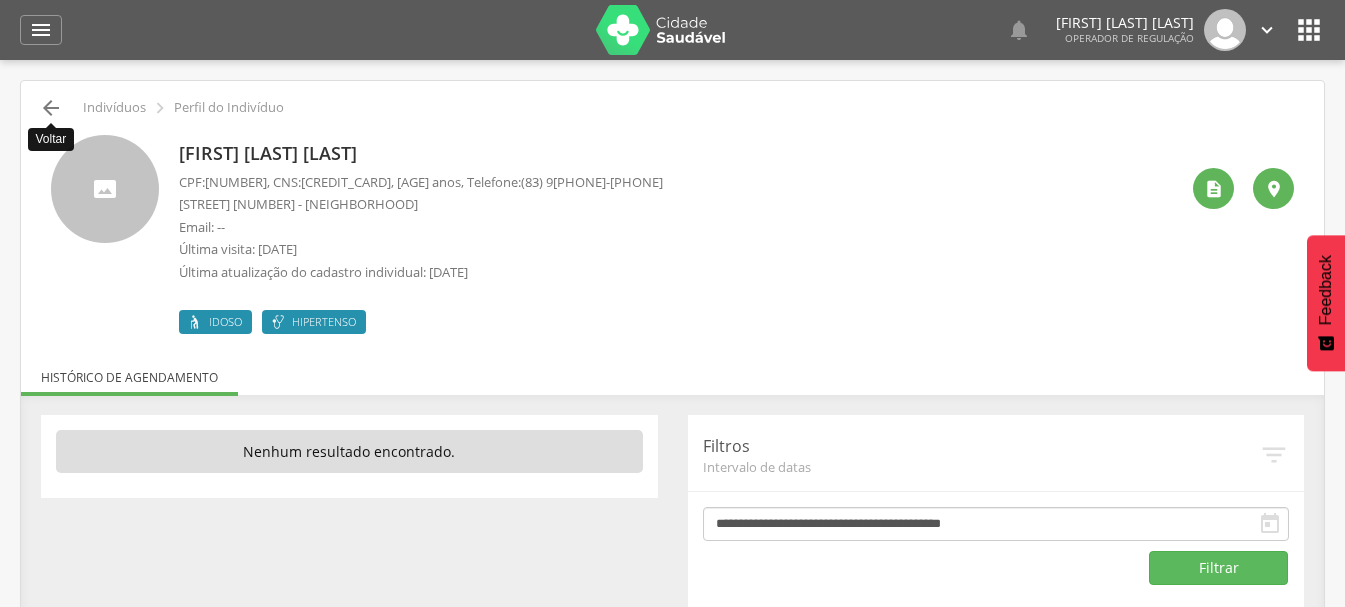 click on "" at bounding box center [51, 108] 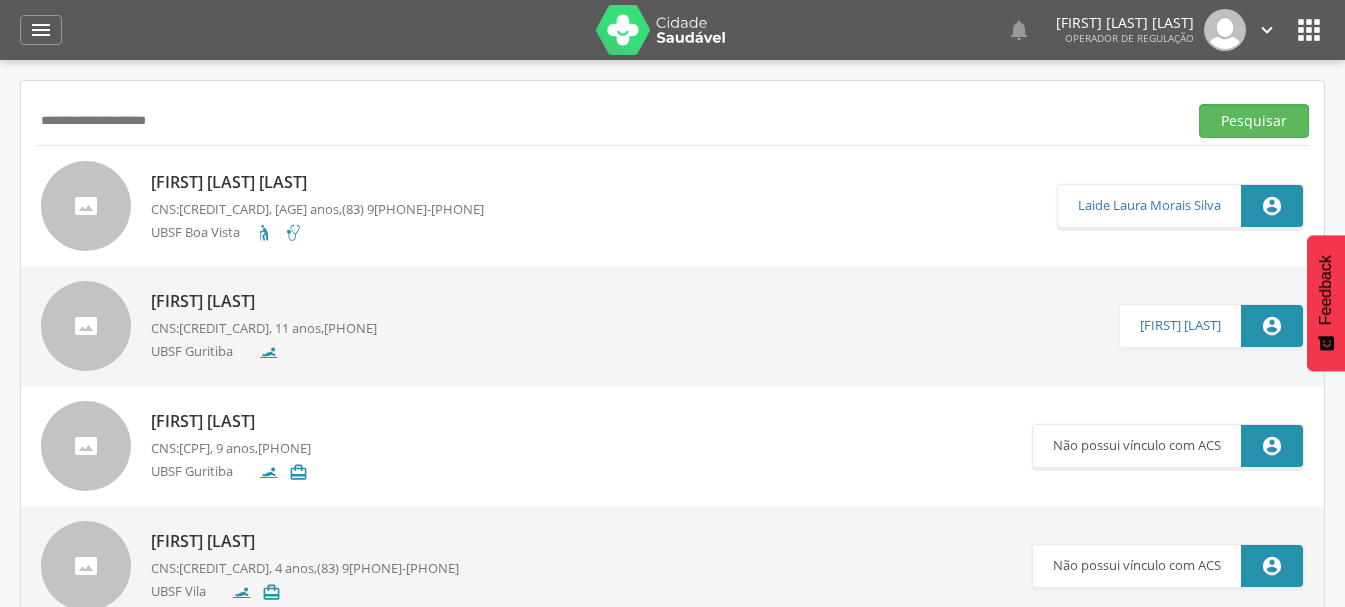 drag, startPoint x: 240, startPoint y: 114, endPoint x: 0, endPoint y: 213, distance: 259.61703 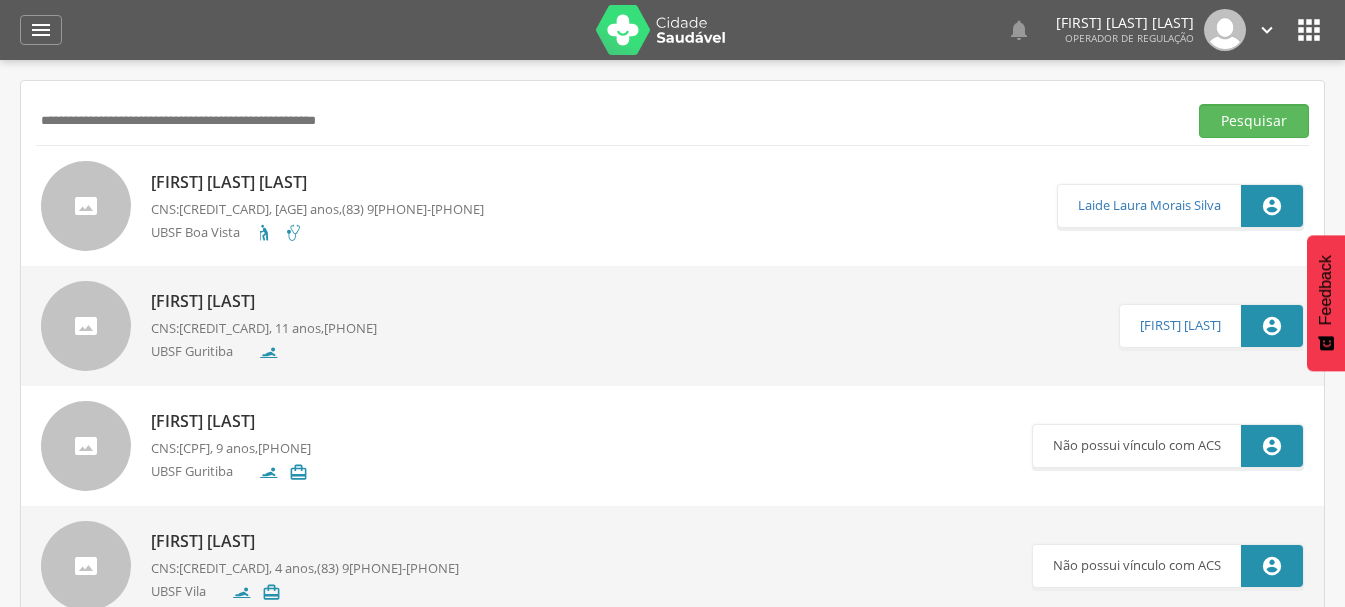 paste on "**********" 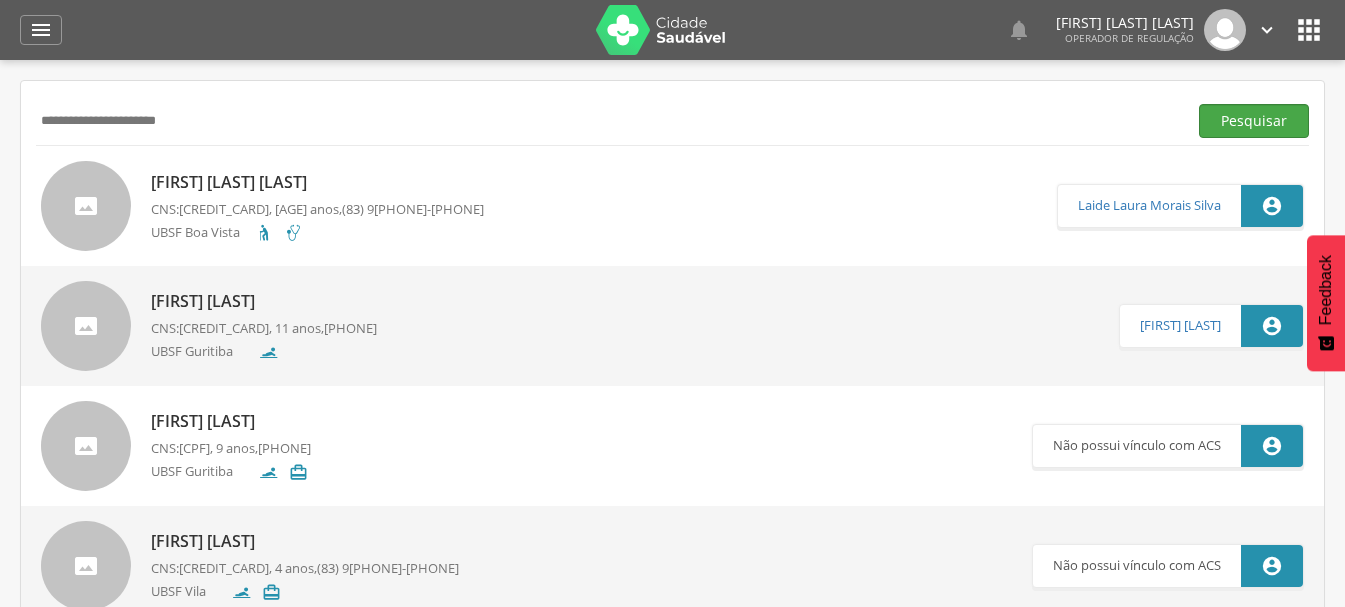 type on "**********" 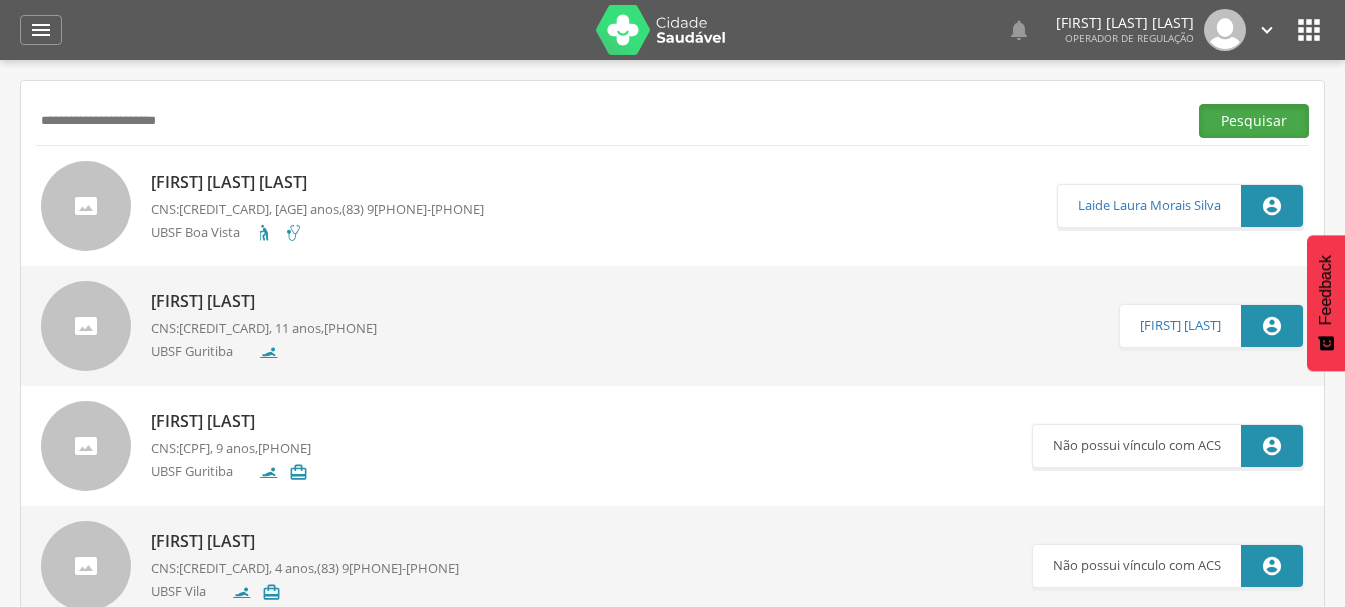 click on "Pesquisar" at bounding box center (1254, 121) 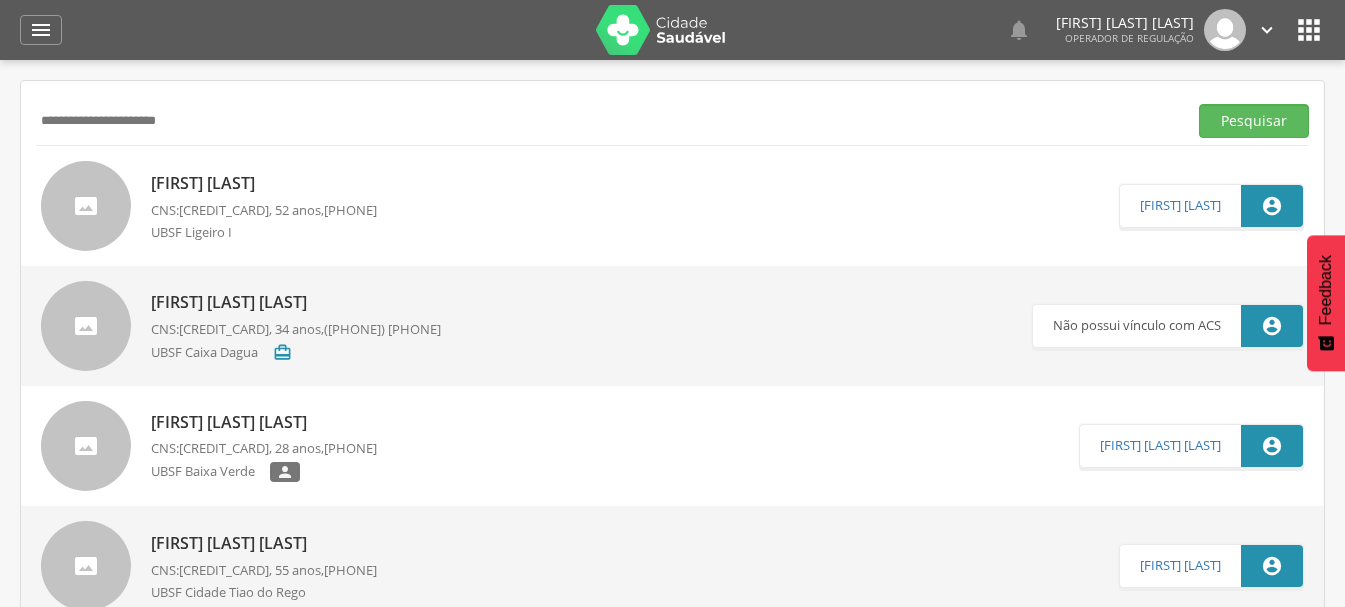 click on "Rozimar da Silva Araujo" at bounding box center (264, 183) 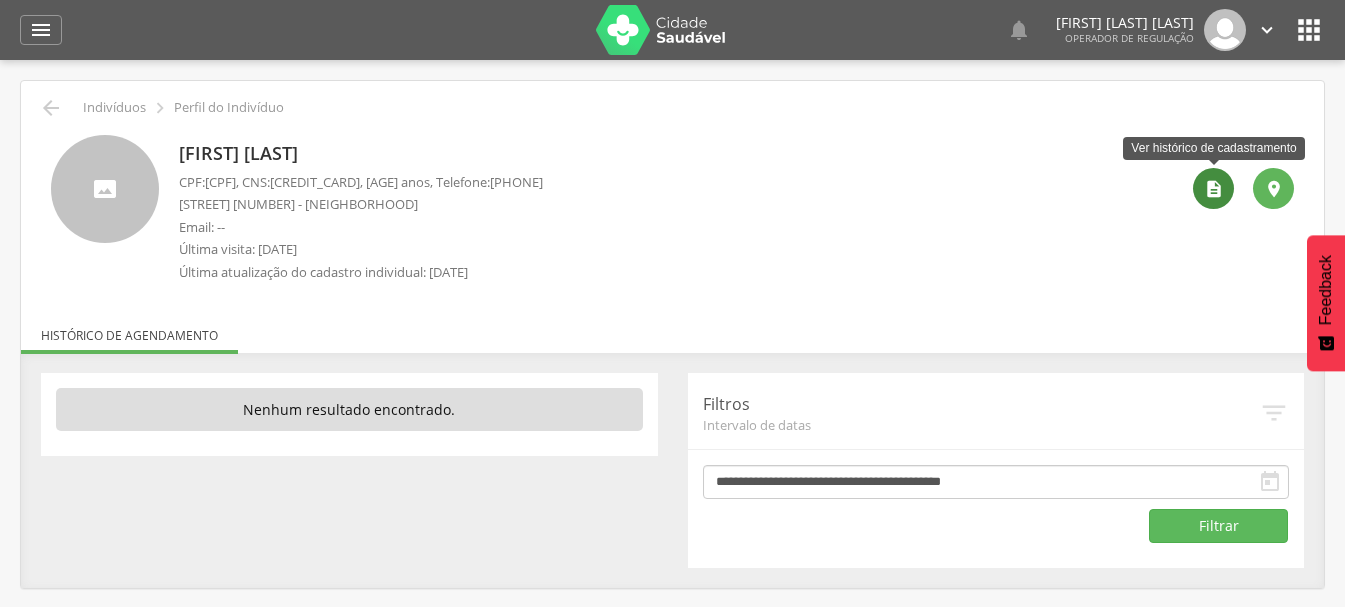 click on "" at bounding box center (1213, 188) 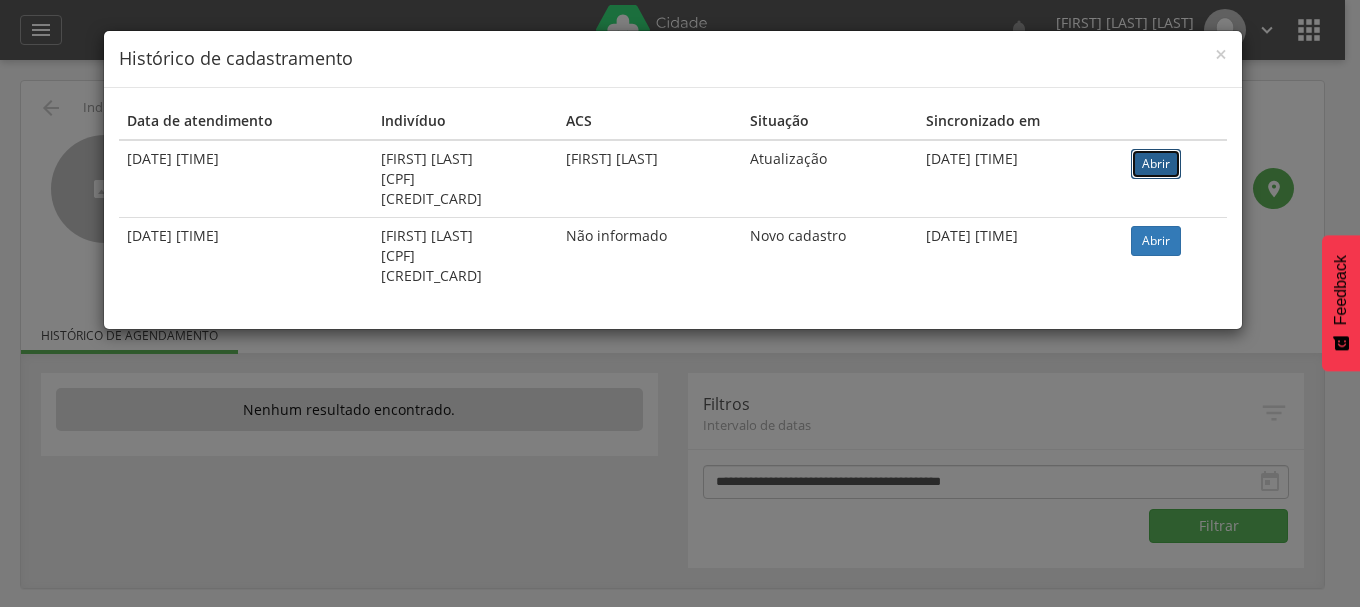 click on "Abrir" at bounding box center [1156, 164] 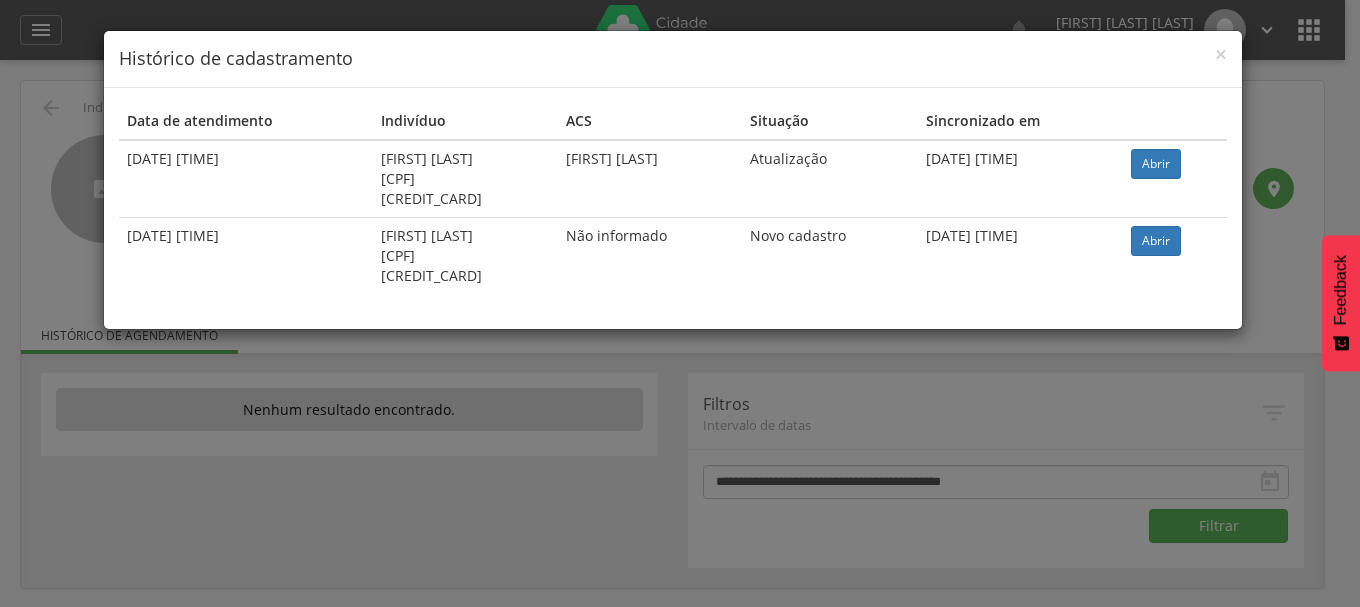 click on "×
Histórico de cadastramento
Data de atendimento
Indivíduo
ACS
Situação
Sincronizado em
27/06/2025 15:11
Rozimar da Silva Araujo
873.894.104-00
704 8035 9563 0041
Rute Cade Santos Lopes
Atualização
27/06/2025 16:16
Abrir
30/05/2025 12:27
Rozimar da Silva Araujo
873.894.104-00
704 8035 9563 0041
Não informado
Novo cadastro
30/05/2025 12:27
Abrir" at bounding box center (680, 303) 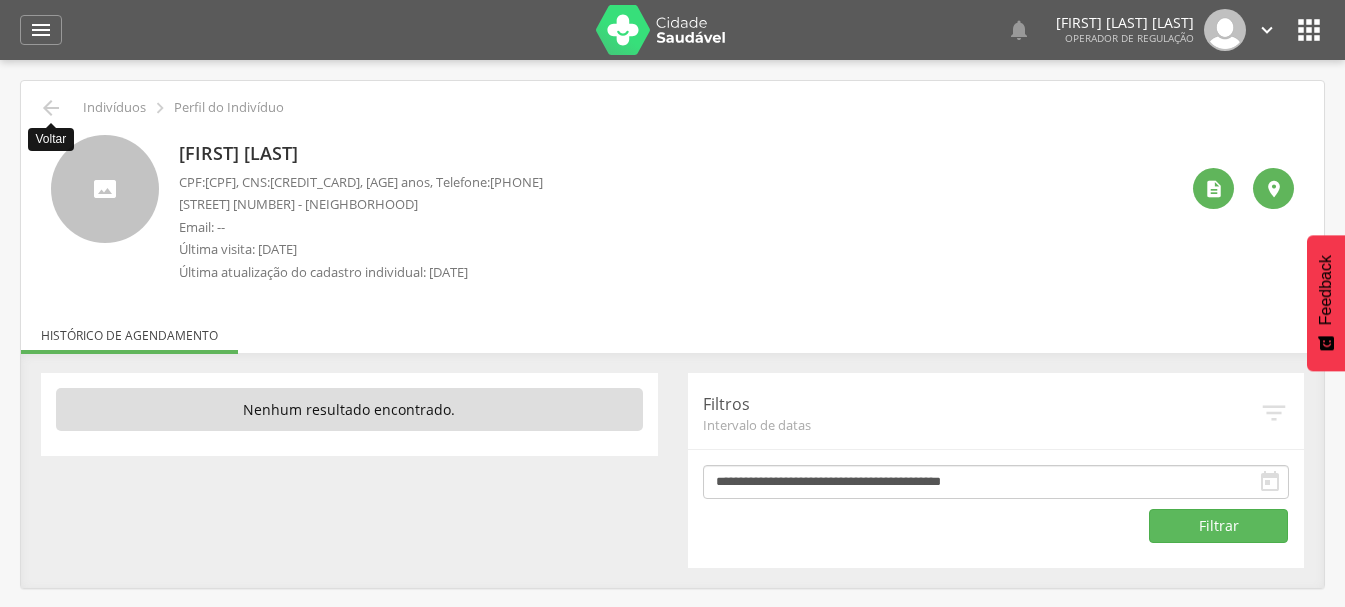 click on " Voltar
Indivíduos

Perfil do Indivíduo" at bounding box center [672, 108] 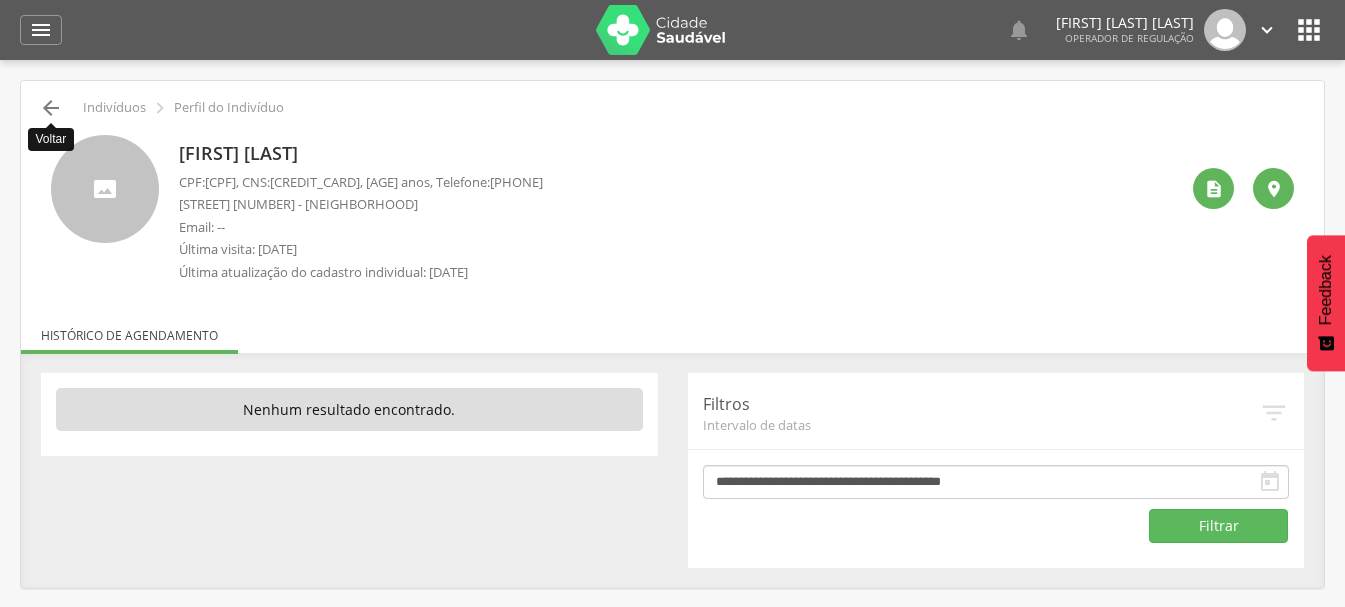 click on "" at bounding box center (51, 108) 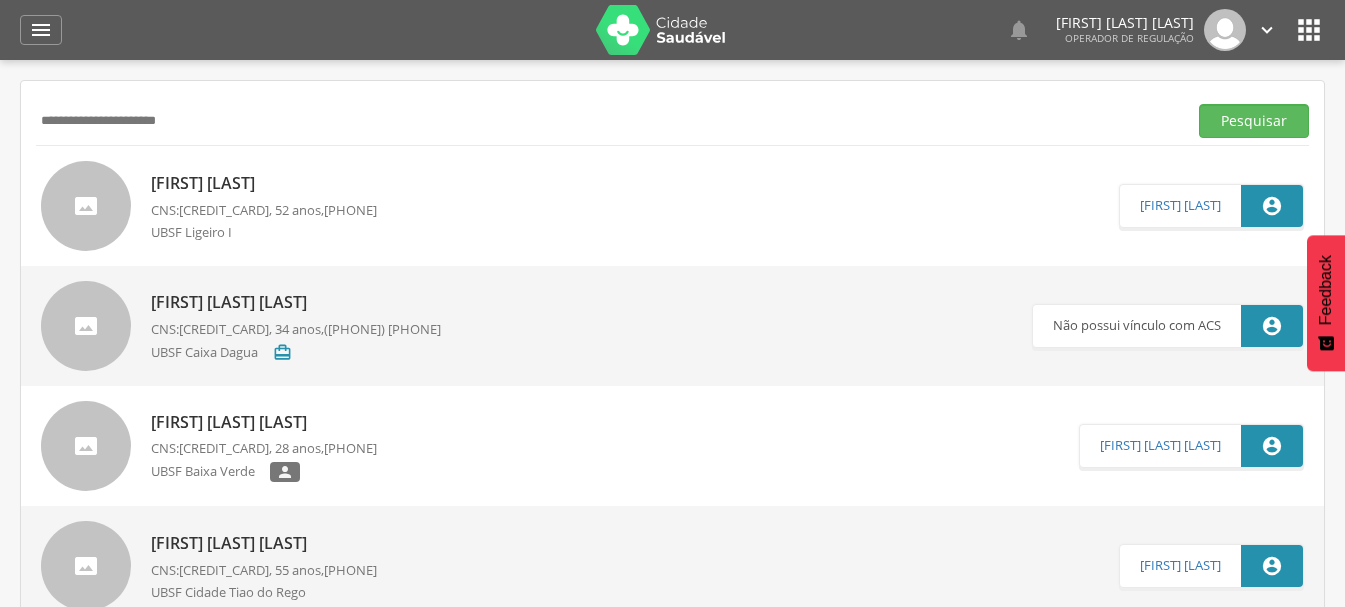 drag, startPoint x: 266, startPoint y: 121, endPoint x: 0, endPoint y: 179, distance: 272.24988 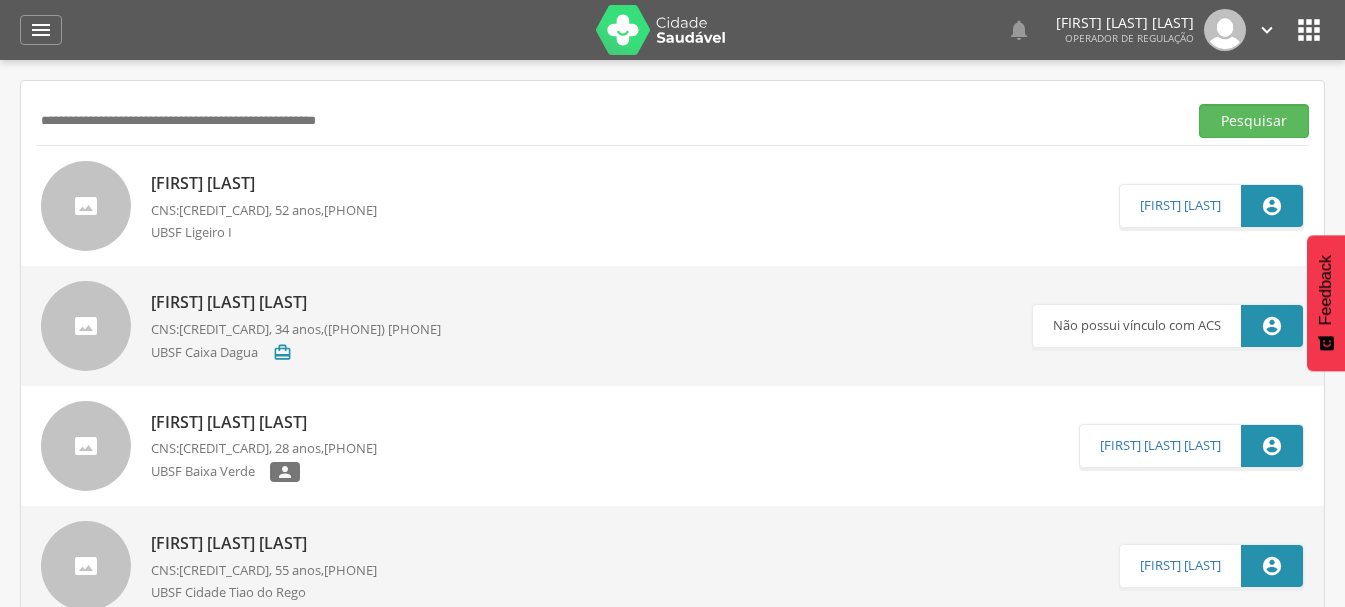 paste on "**********" 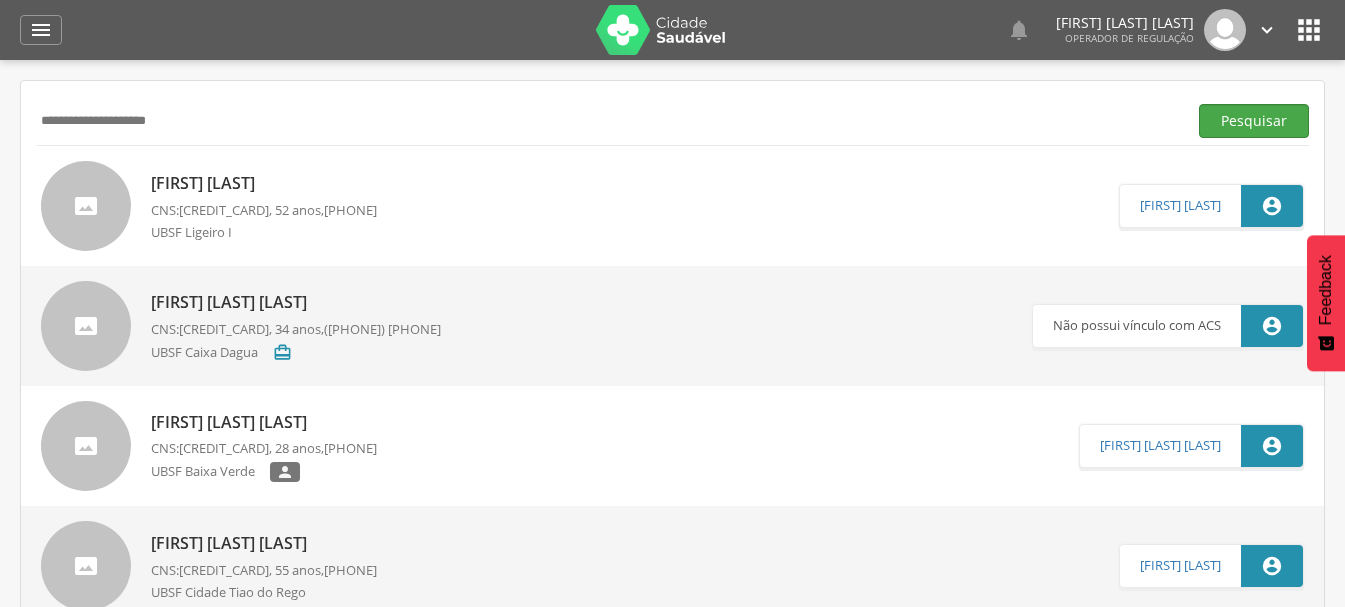 type on "**********" 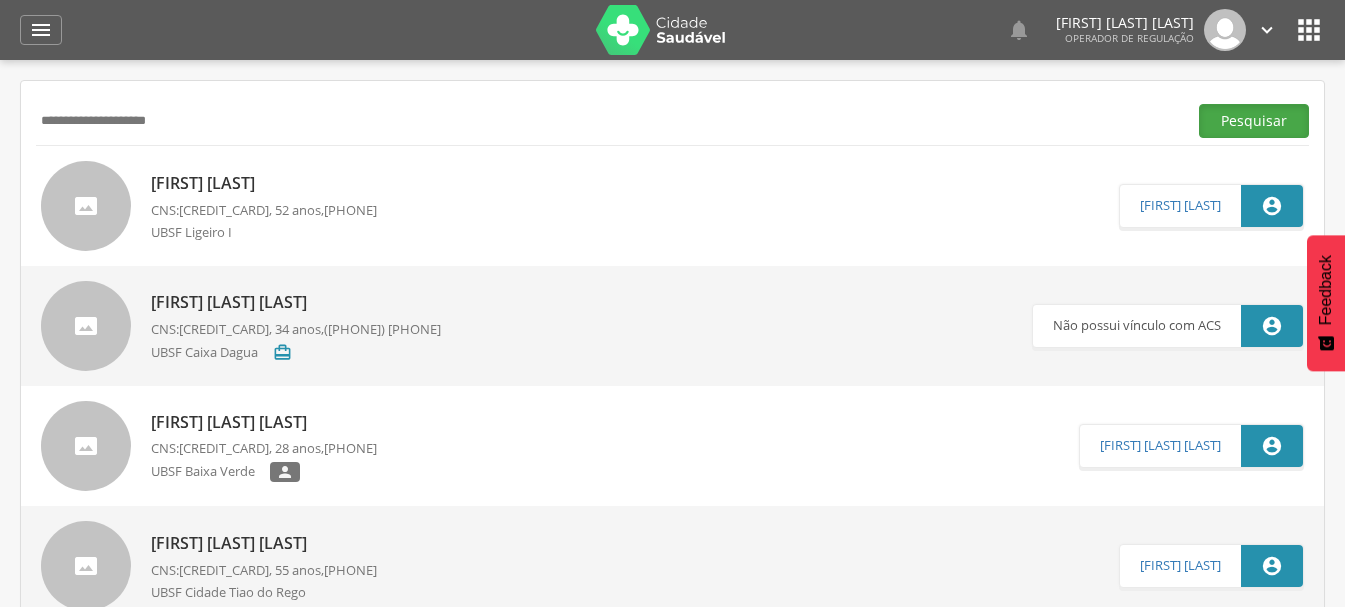 click on "Pesquisar" at bounding box center [1254, 121] 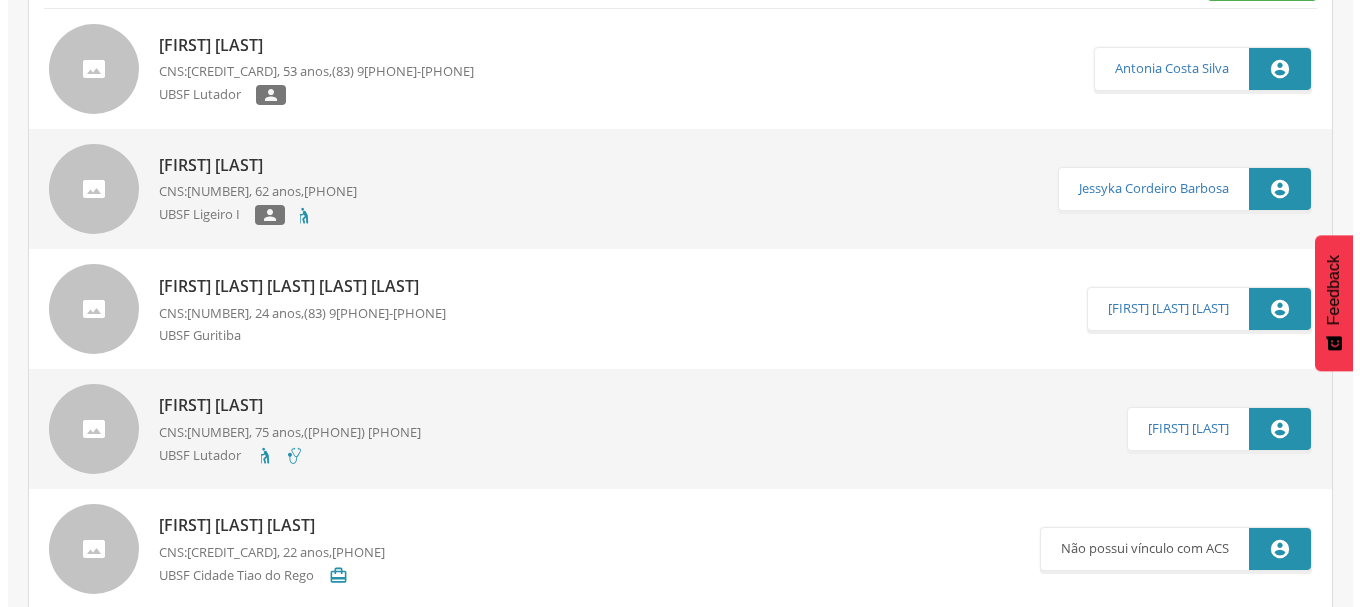 scroll, scrollTop: 0, scrollLeft: 0, axis: both 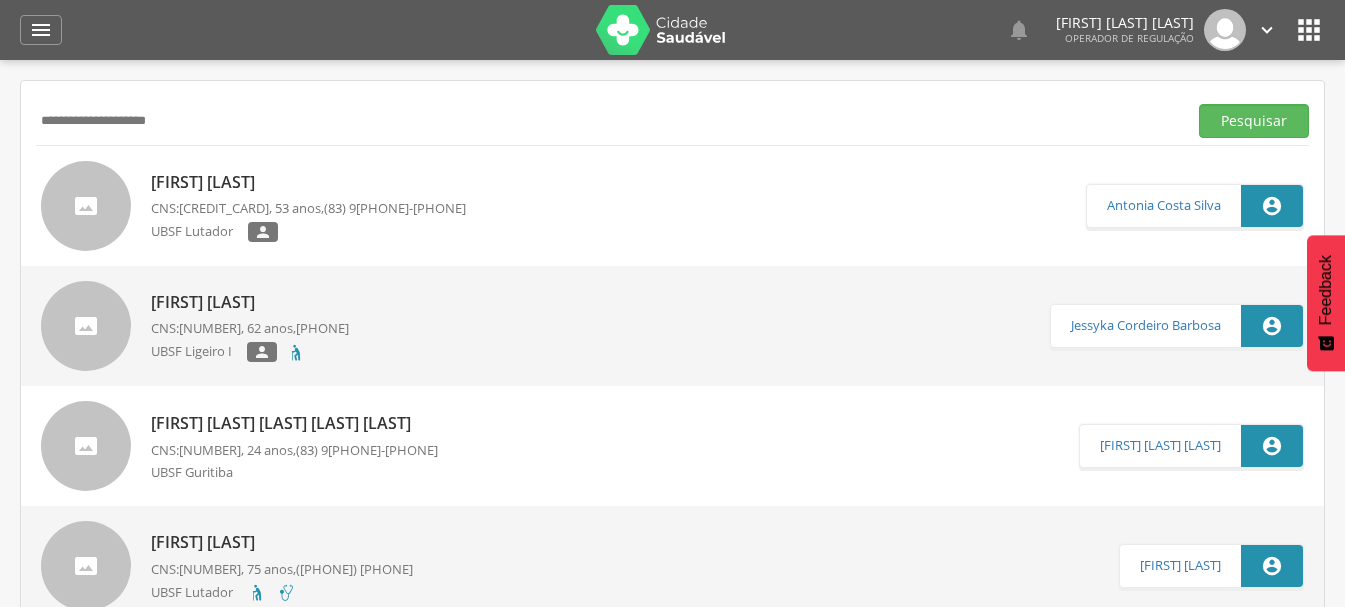 click on "[FIRST] [LAST] [LAST] [LAST]" at bounding box center [308, 182] 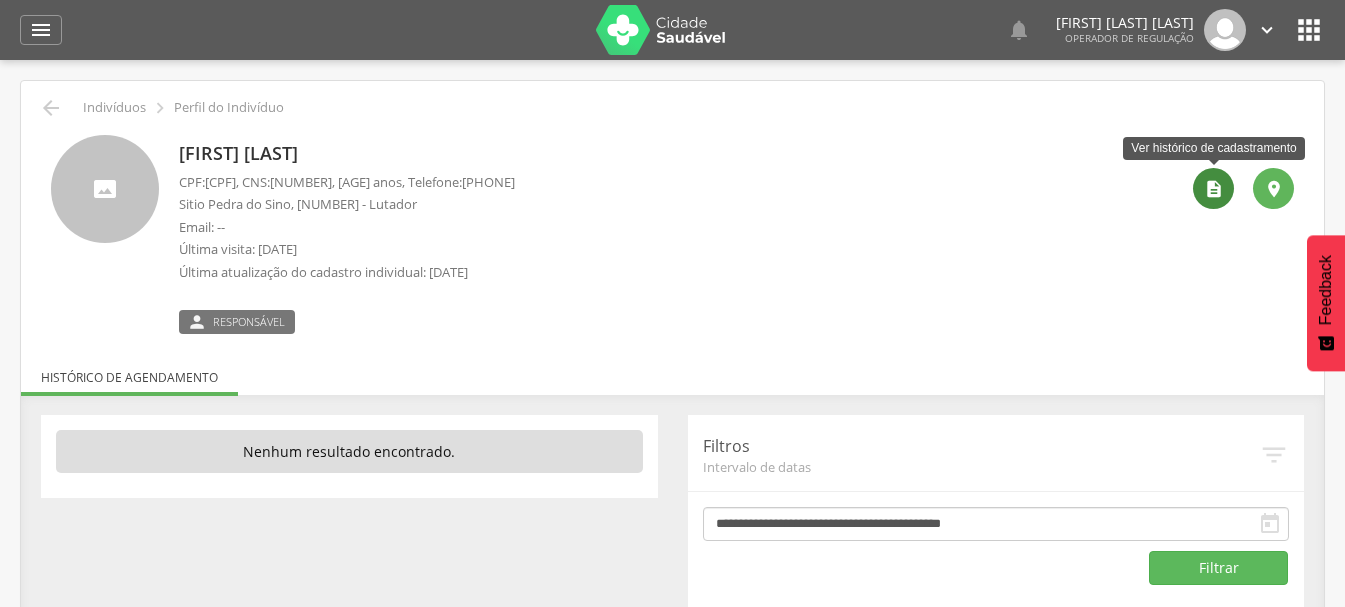 click on "" at bounding box center (1213, 188) 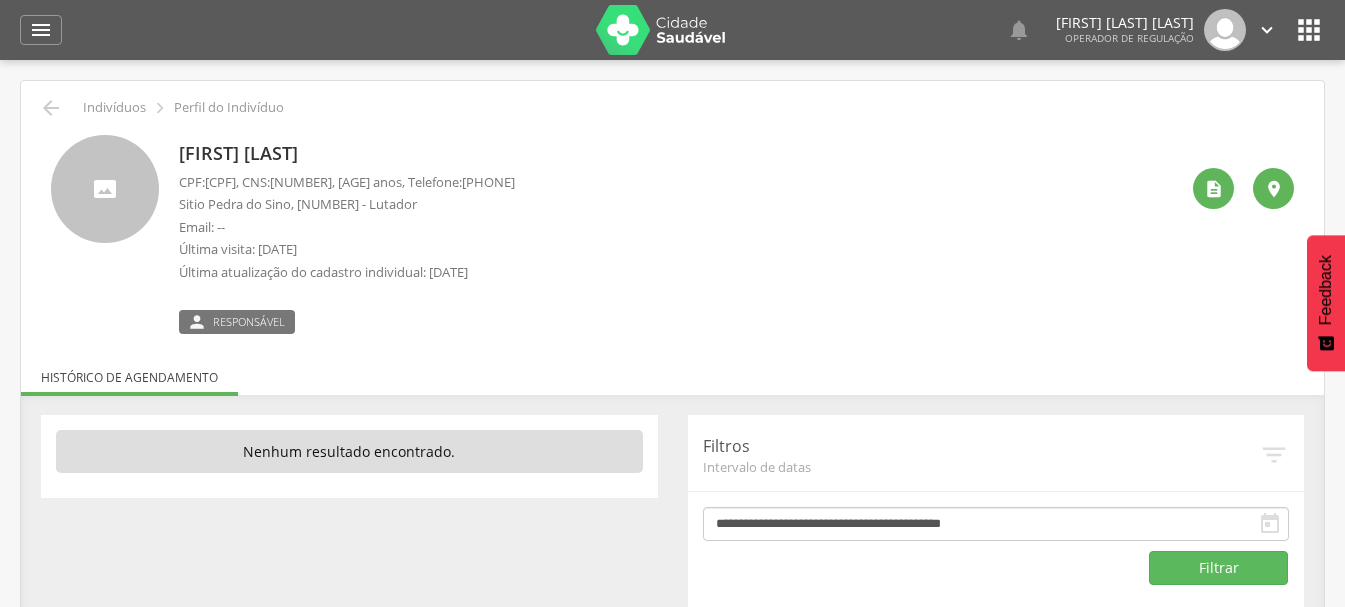 click on "[FIRST] [LAST] [LAST] [LAST]" at bounding box center [347, 154] 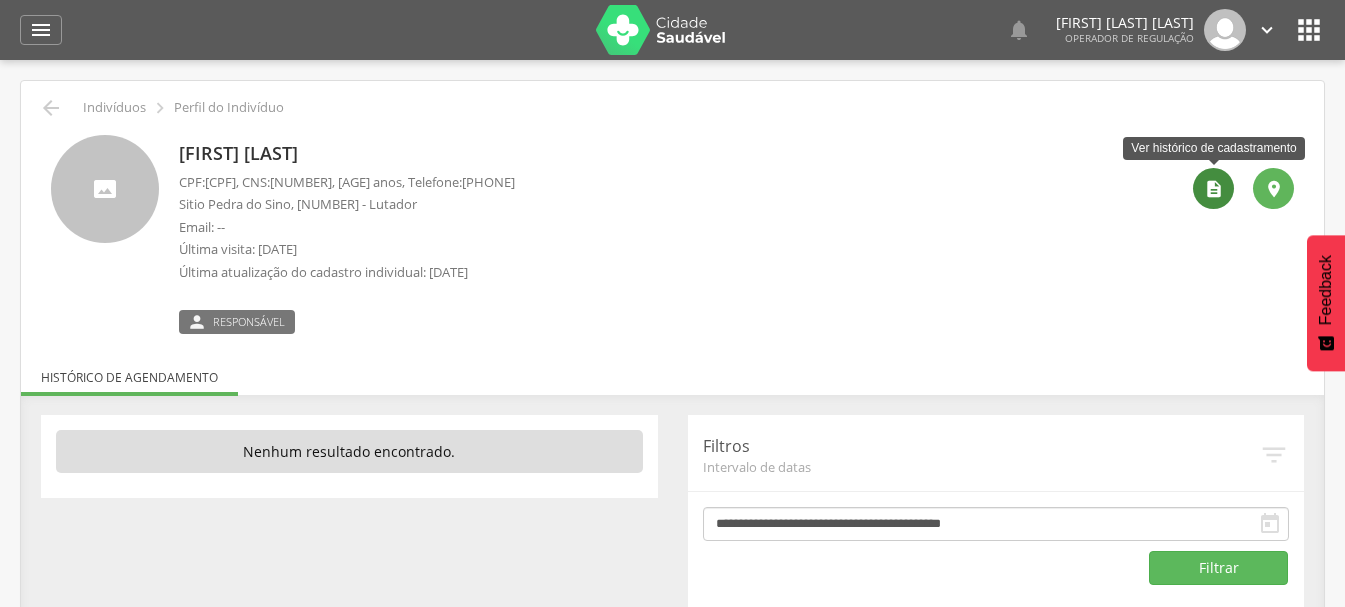 click on "" at bounding box center [1214, 189] 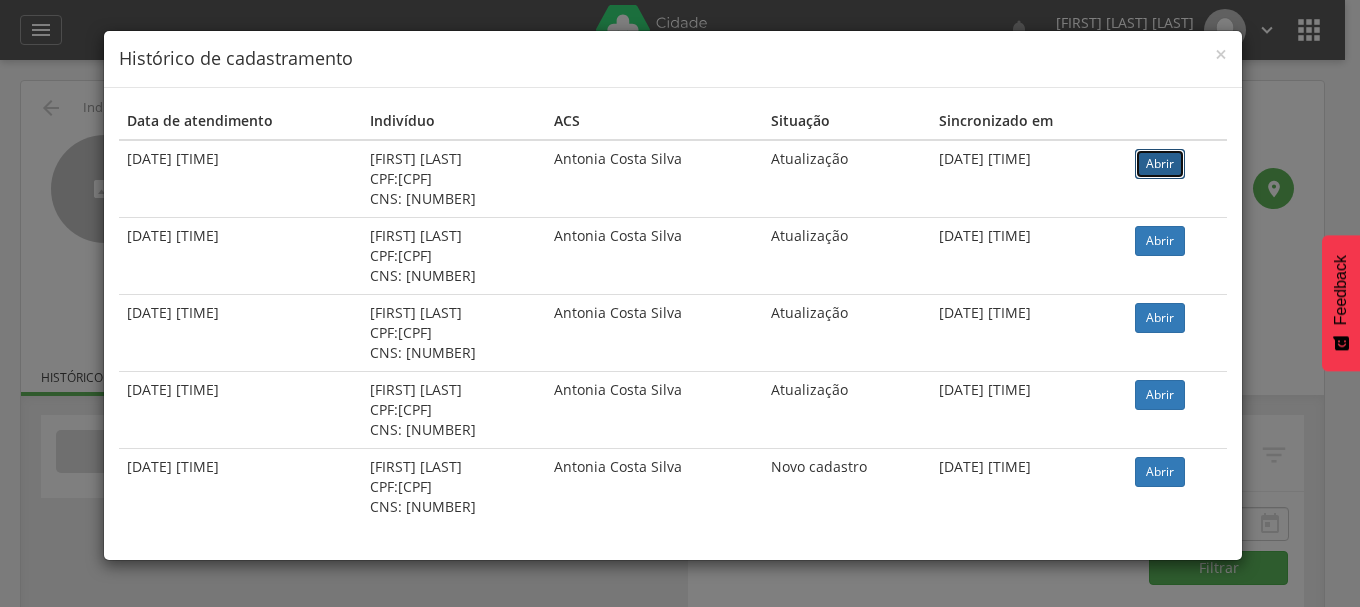 click on "Abrir" at bounding box center [1160, 164] 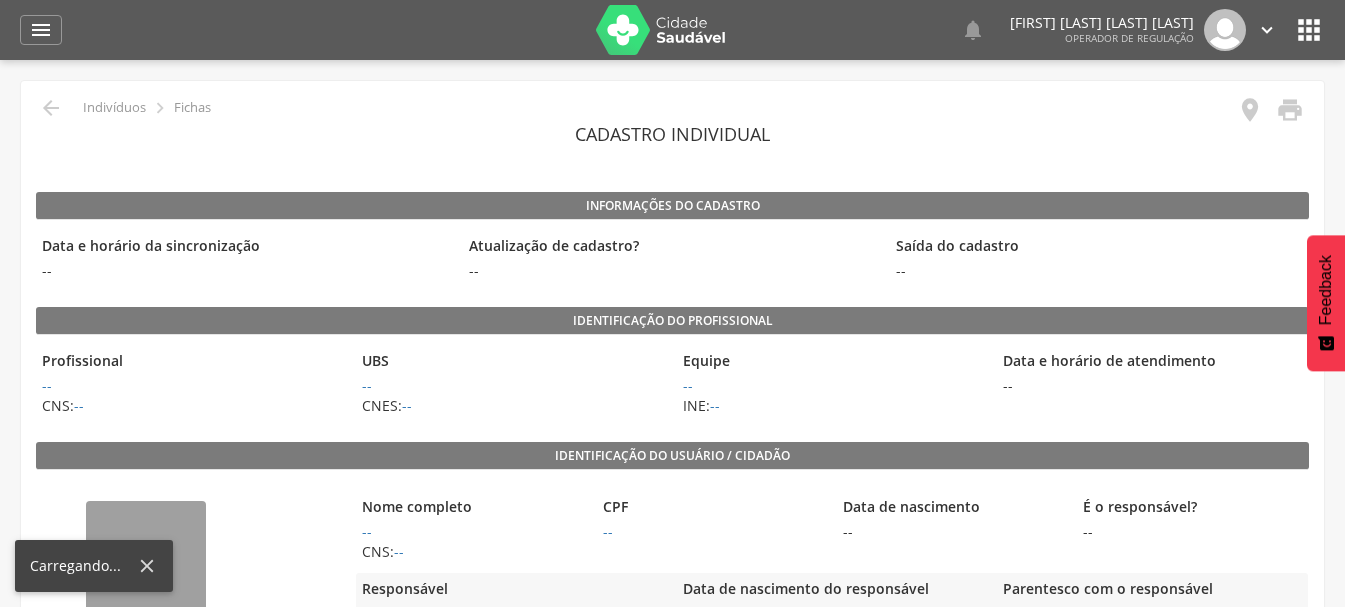 scroll, scrollTop: 0, scrollLeft: 0, axis: both 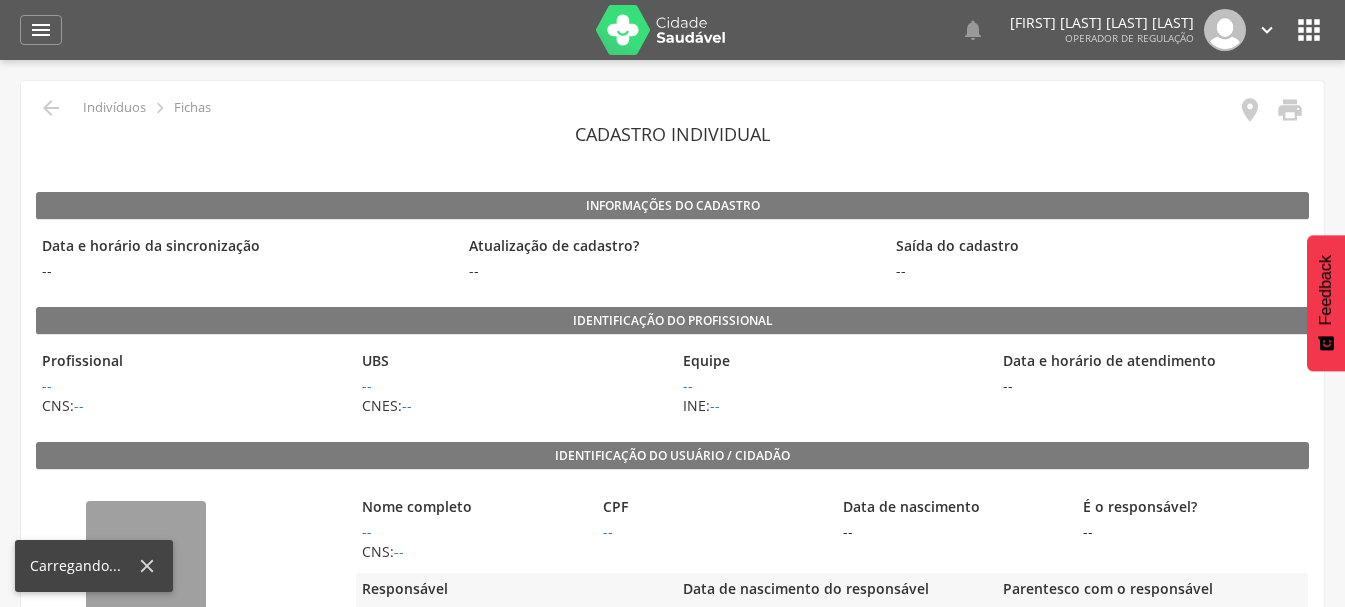 click on "Identificação do profissional" at bounding box center (672, 321) 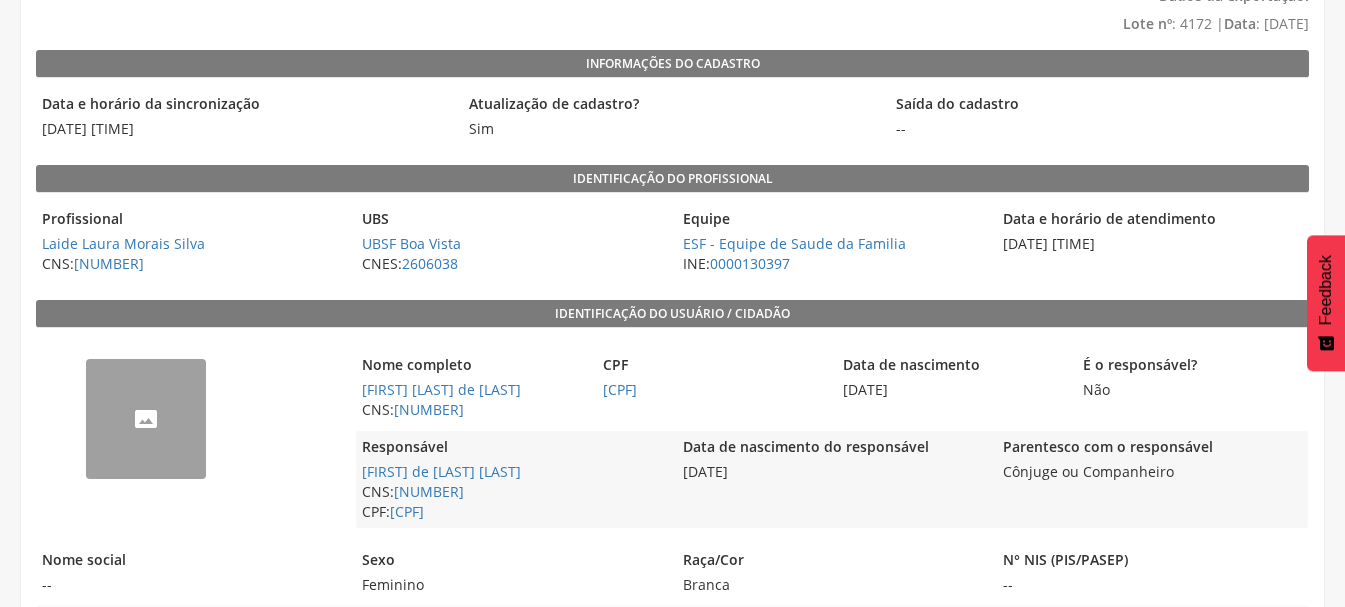 scroll, scrollTop: 200, scrollLeft: 0, axis: vertical 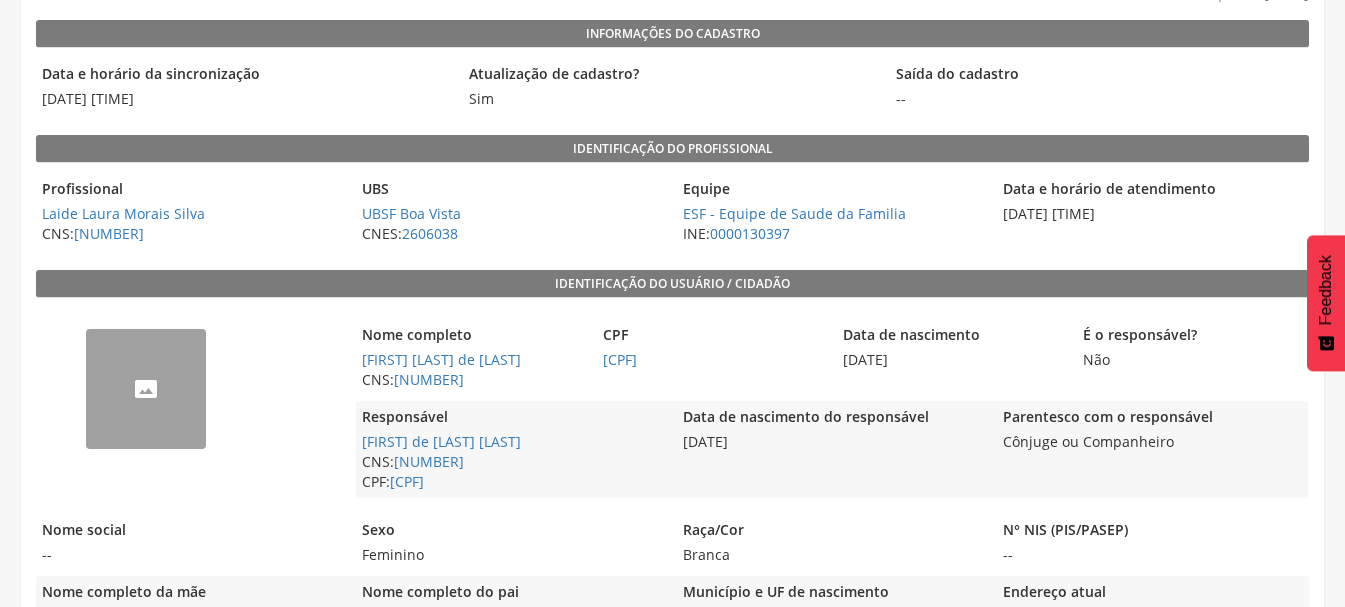 drag, startPoint x: 593, startPoint y: 361, endPoint x: 706, endPoint y: 362, distance: 113.004425 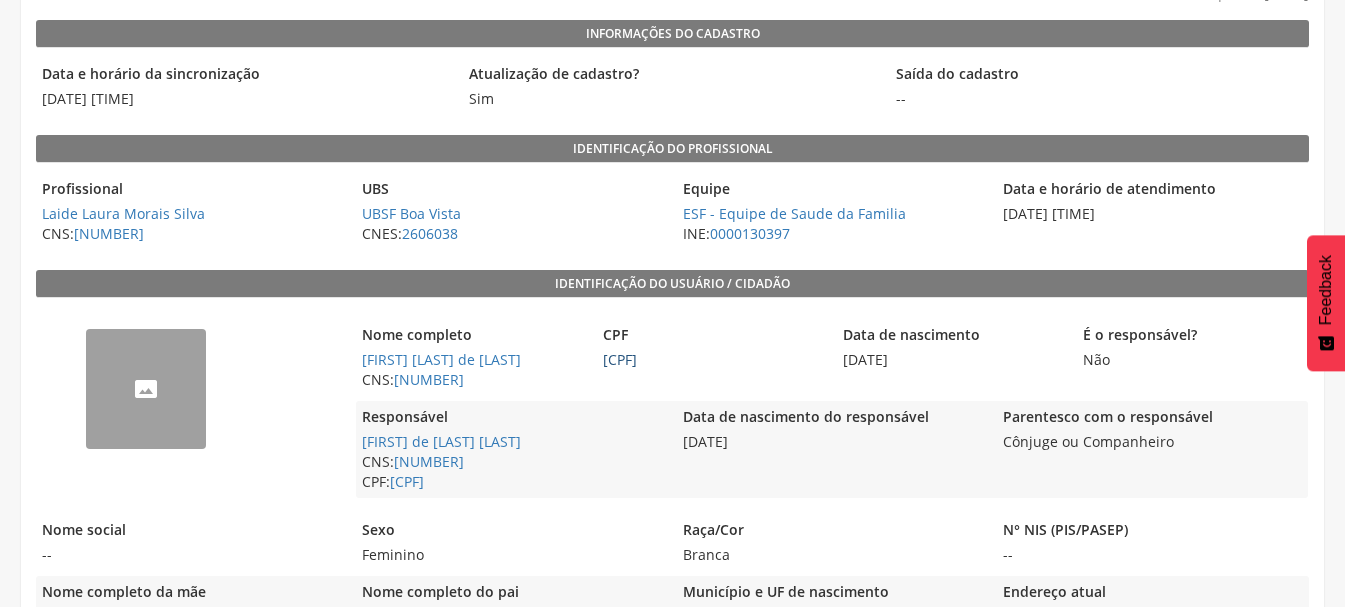 copy on "074.828.464-84" 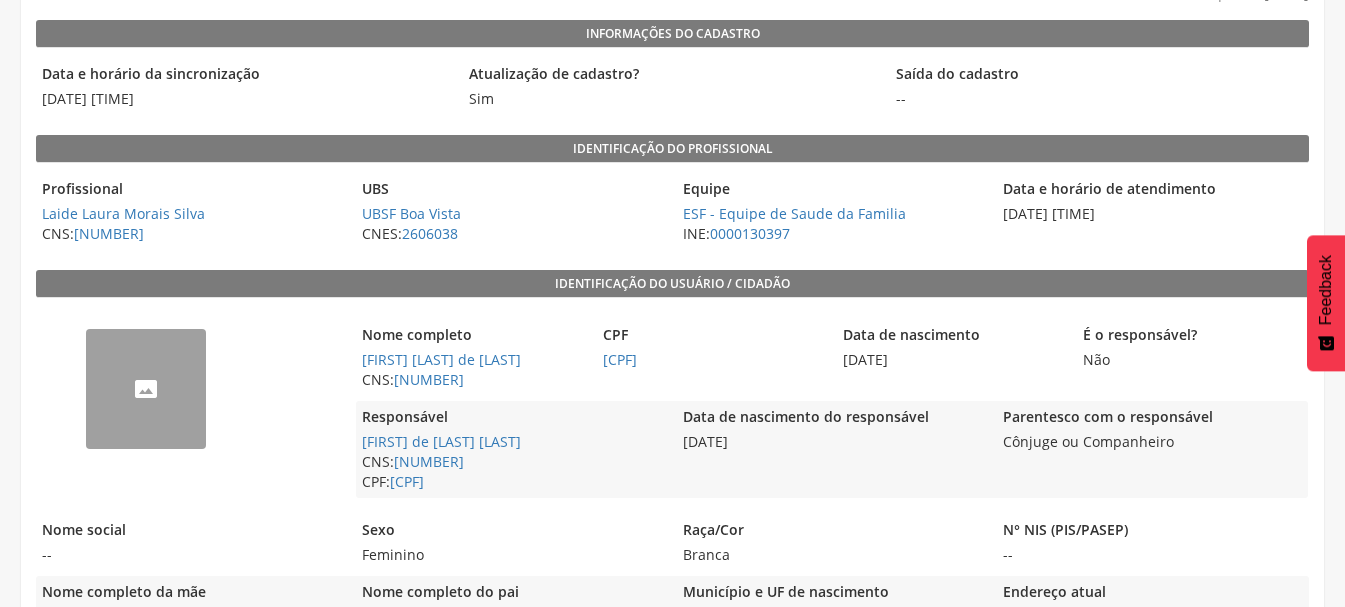 click on "074.828.464-84" at bounding box center [712, 360] 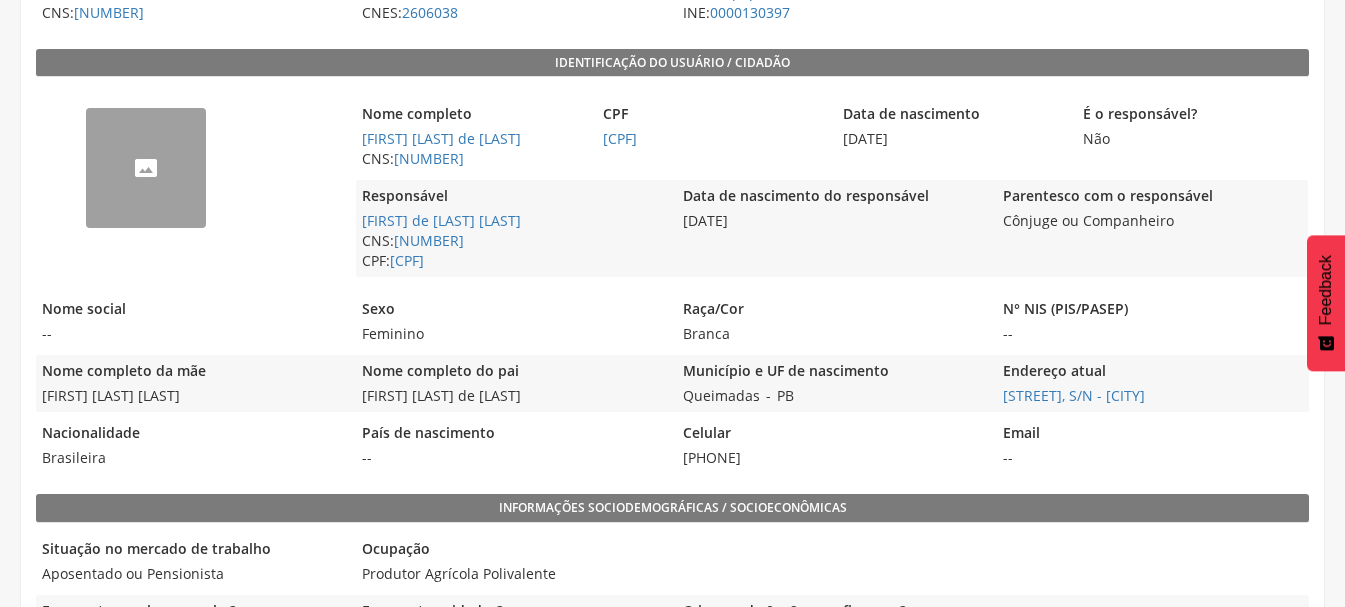 scroll, scrollTop: 500, scrollLeft: 0, axis: vertical 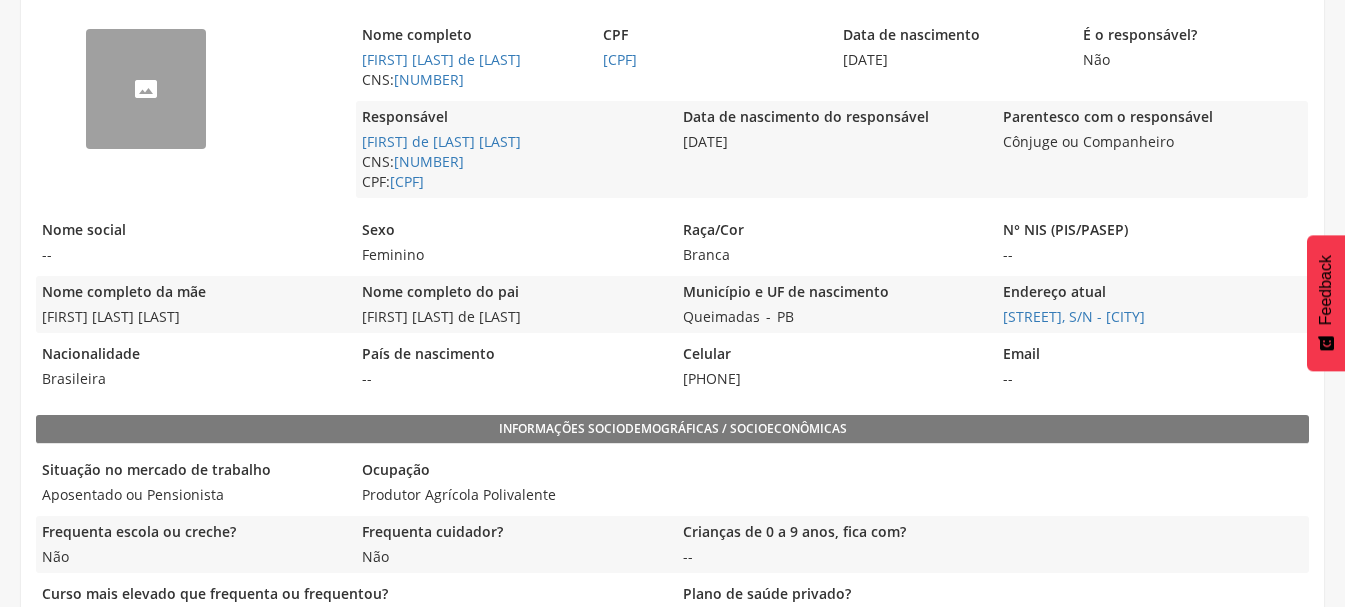 drag, startPoint x: 679, startPoint y: 380, endPoint x: 788, endPoint y: 387, distance: 109.22454 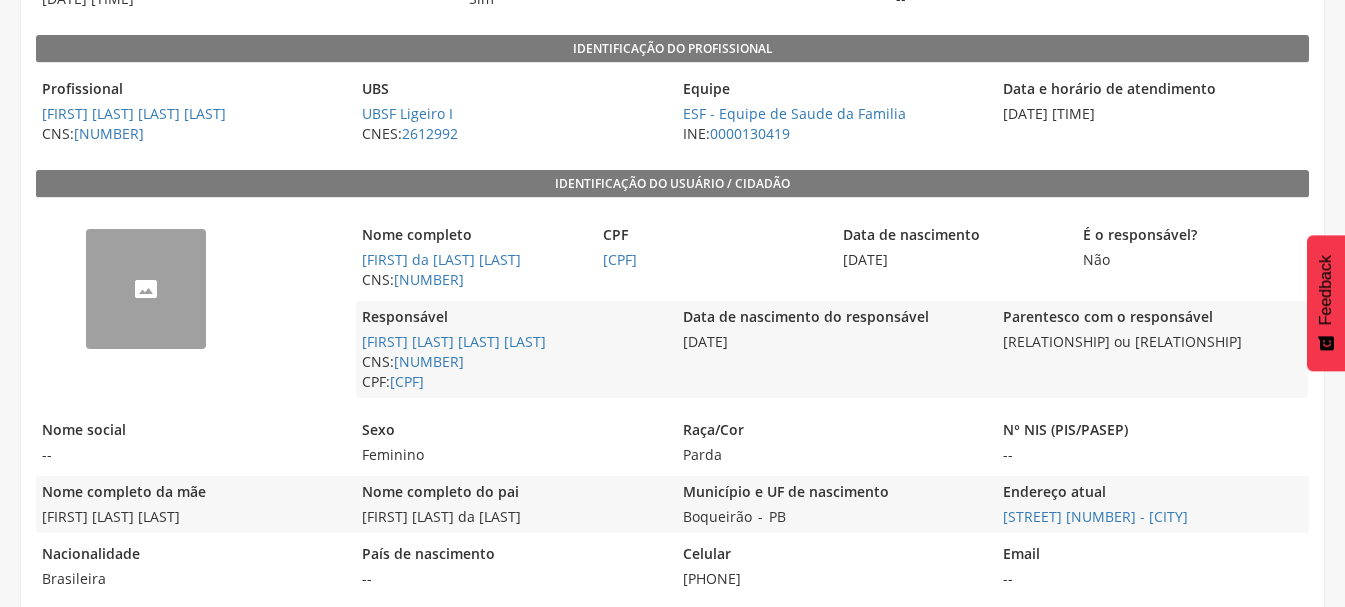 scroll, scrollTop: 400, scrollLeft: 0, axis: vertical 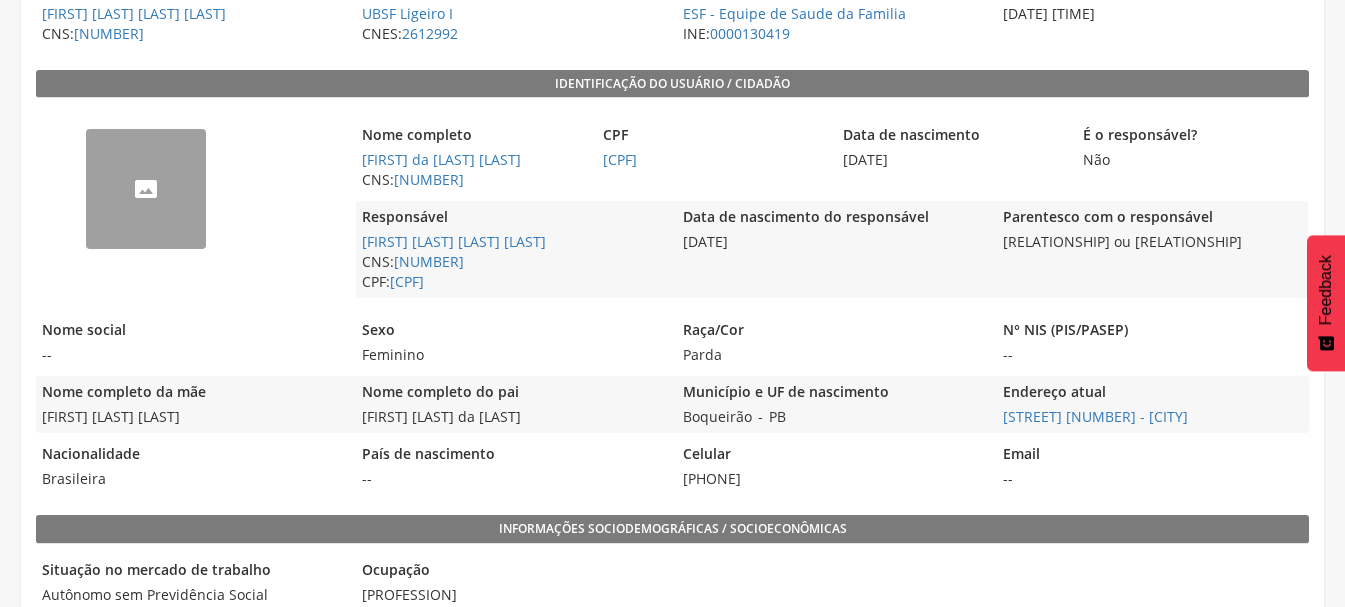 drag, startPoint x: 675, startPoint y: 479, endPoint x: 818, endPoint y: 486, distance: 143.17122 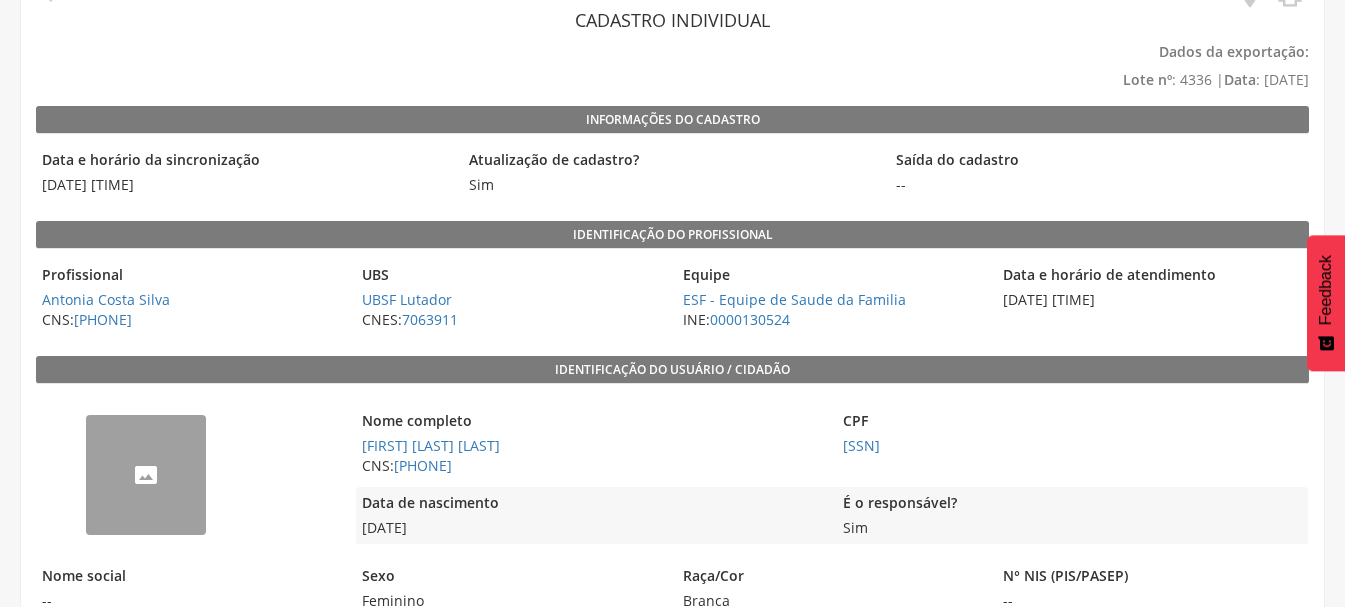 scroll, scrollTop: 0, scrollLeft: 0, axis: both 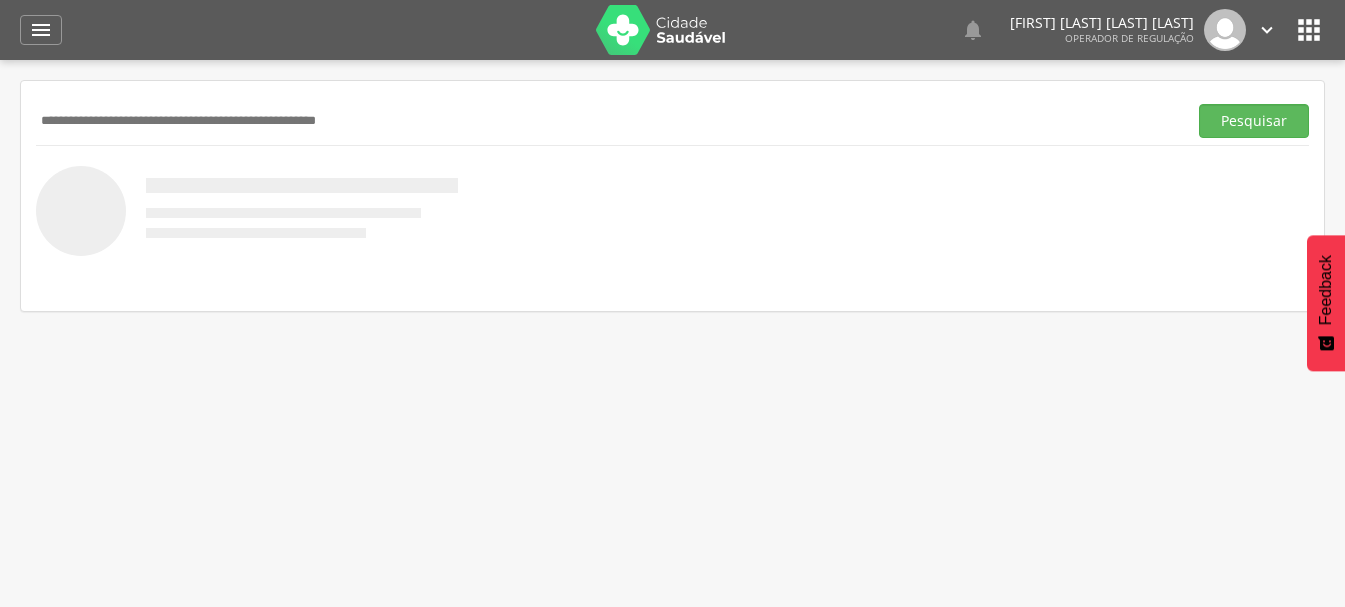 paste on "**********" 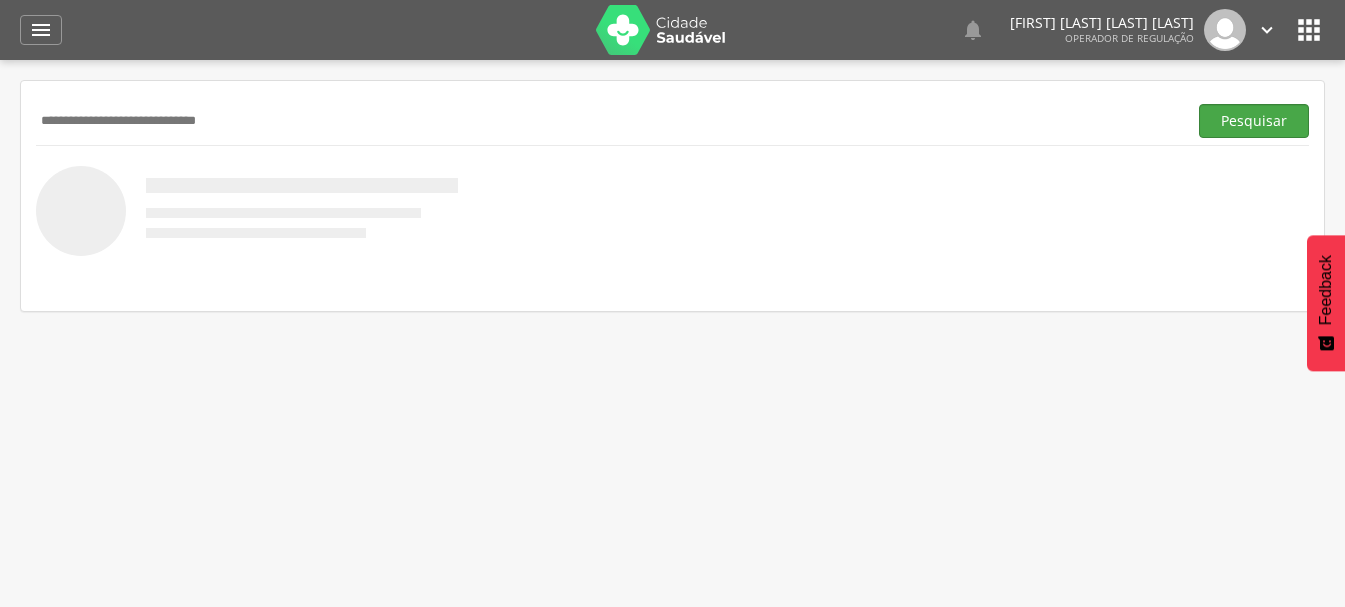 type on "**********" 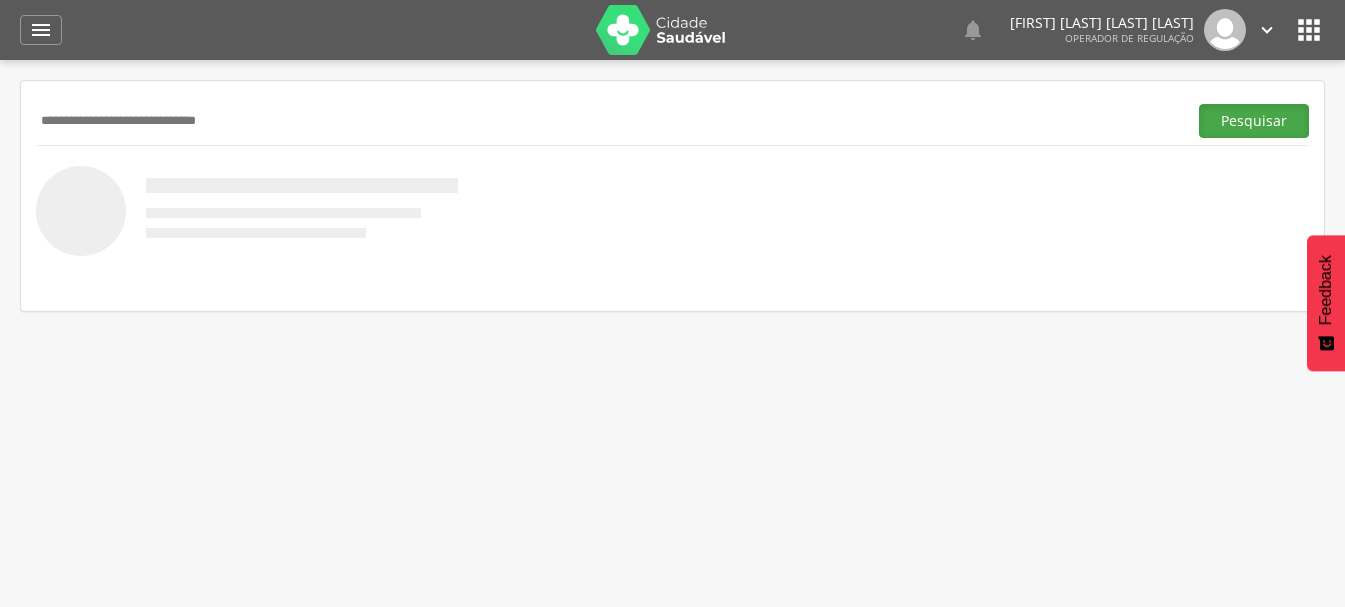 click on "Pesquisar" at bounding box center (1254, 121) 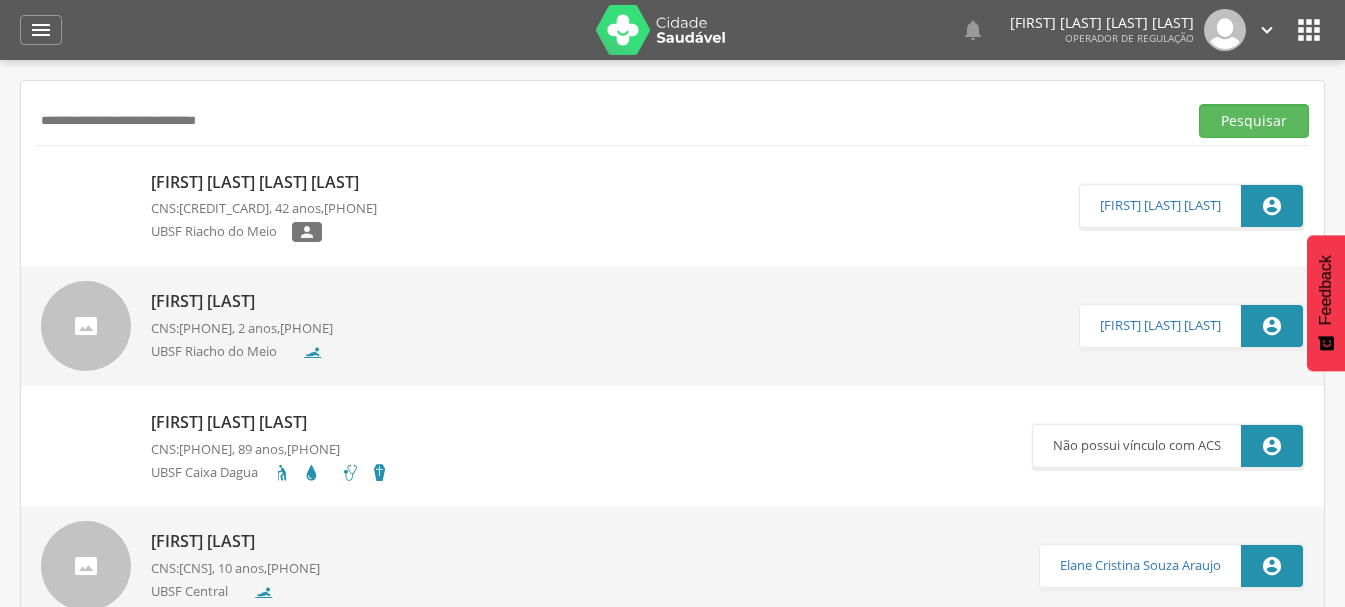 click on "[FIRST] [LAST]" at bounding box center (242, 301) 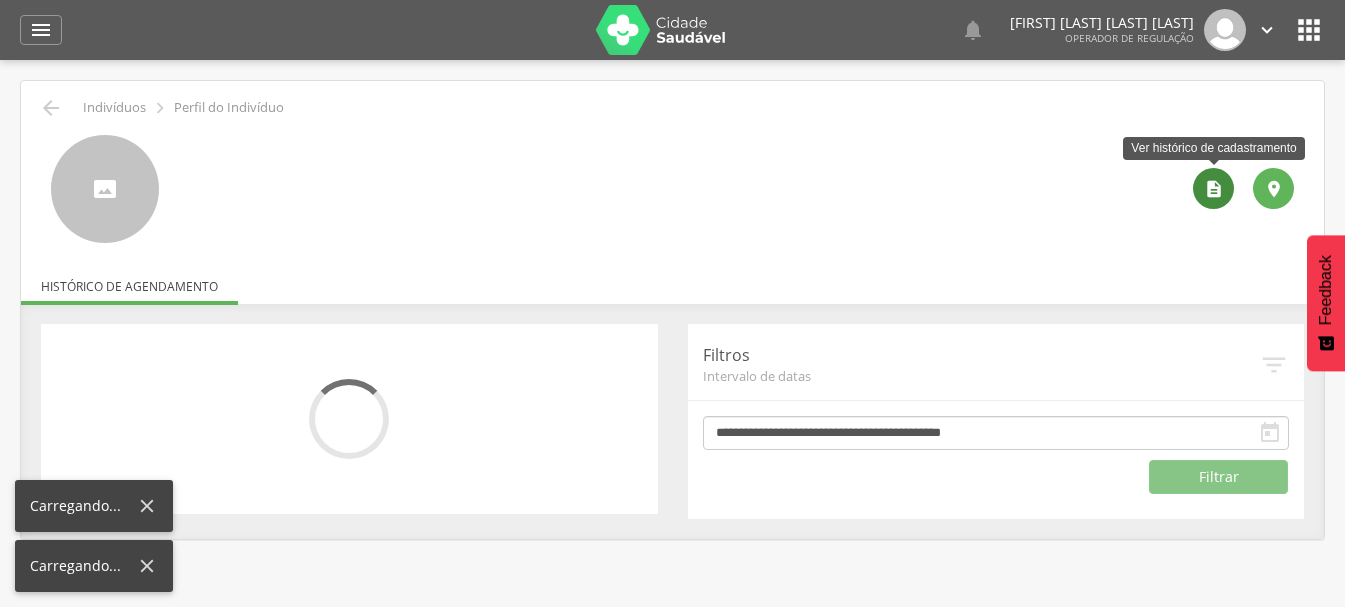 click on "" at bounding box center [1214, 189] 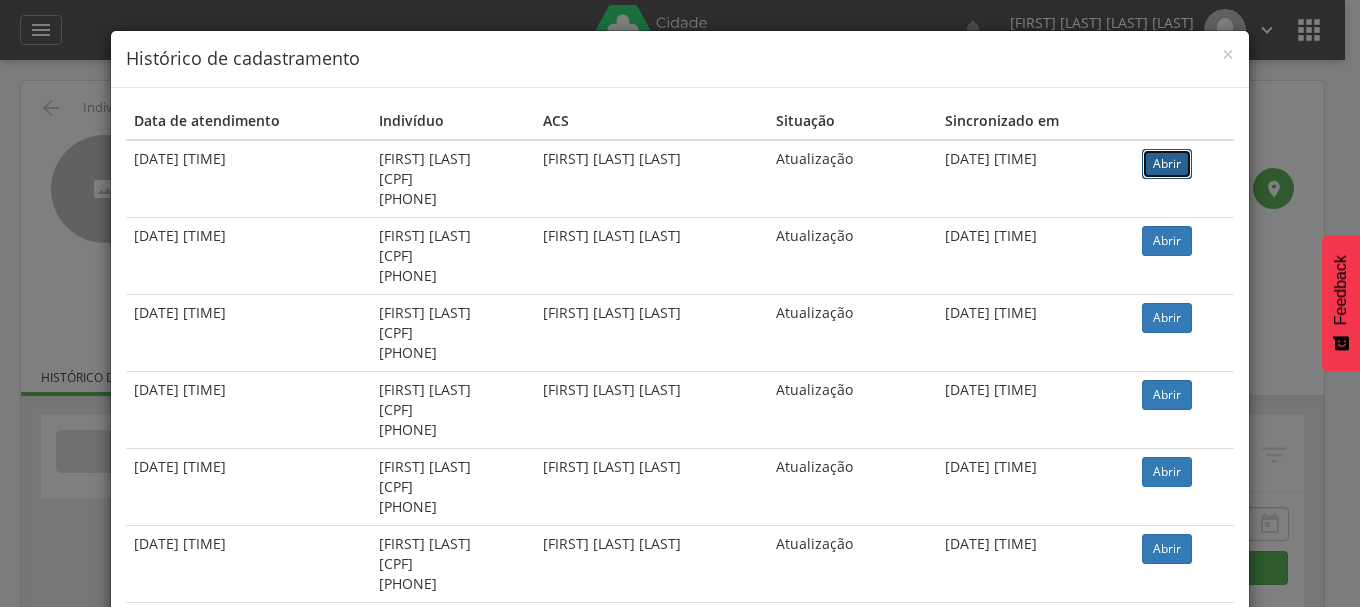 click on "Abrir" at bounding box center (1167, 164) 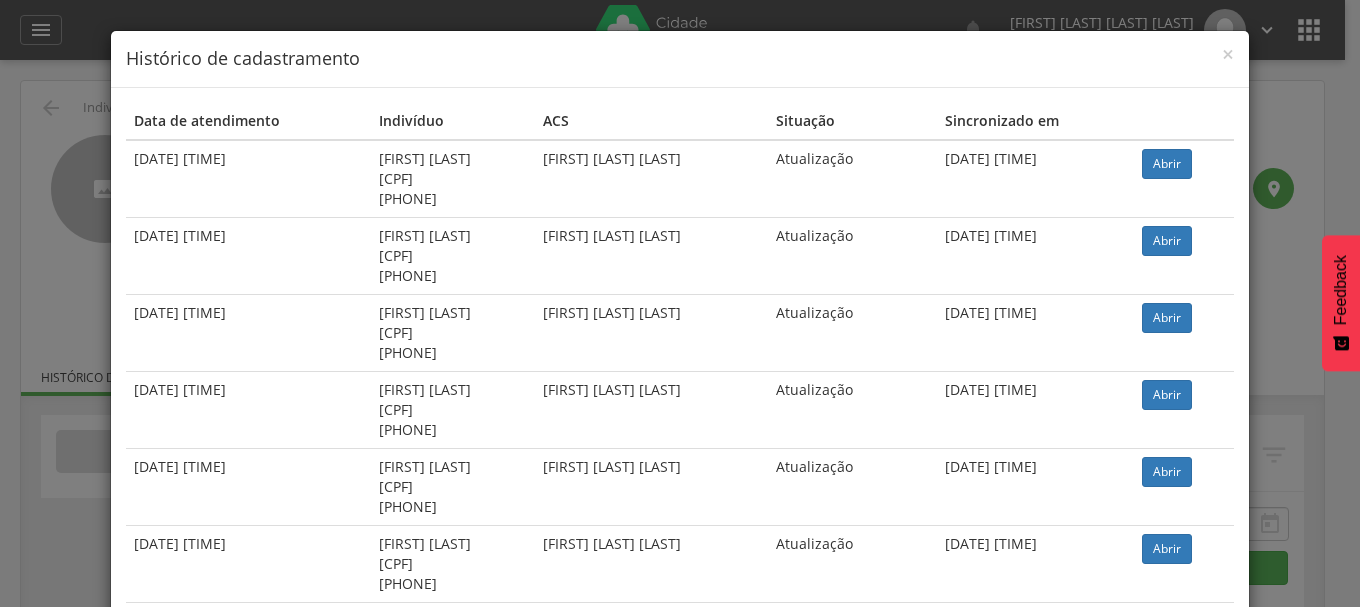 click on "×
Histórico de cadastramento
Data de atendimento
Indivíduo
ACS
Situação
Sincronizado em
28/07/2025 13:23
João Lucas Macêdo Muniz Paulino
185.290.414-37
702 0067 4252 3590
Priscila Souza Brum Pereira
Atualização
28/07/2025 21:46
Abrir
06/03/2025 09:20
João Lucas Macêdo Muniz Paulino
185.290.414-37
702 0067 4252 3590
Priscila Souza Brum Pereira
Atualização
06/03/2025 18:16
Abrir
20/12/2024 12:14
João Lucas Macêdo Muniz Paulino
185.290.414-37
702 0067 4252 3590
Priscila Souza Brum Pereira
Atualização
22/12/2024 20:12
Abrir" at bounding box center (680, 303) 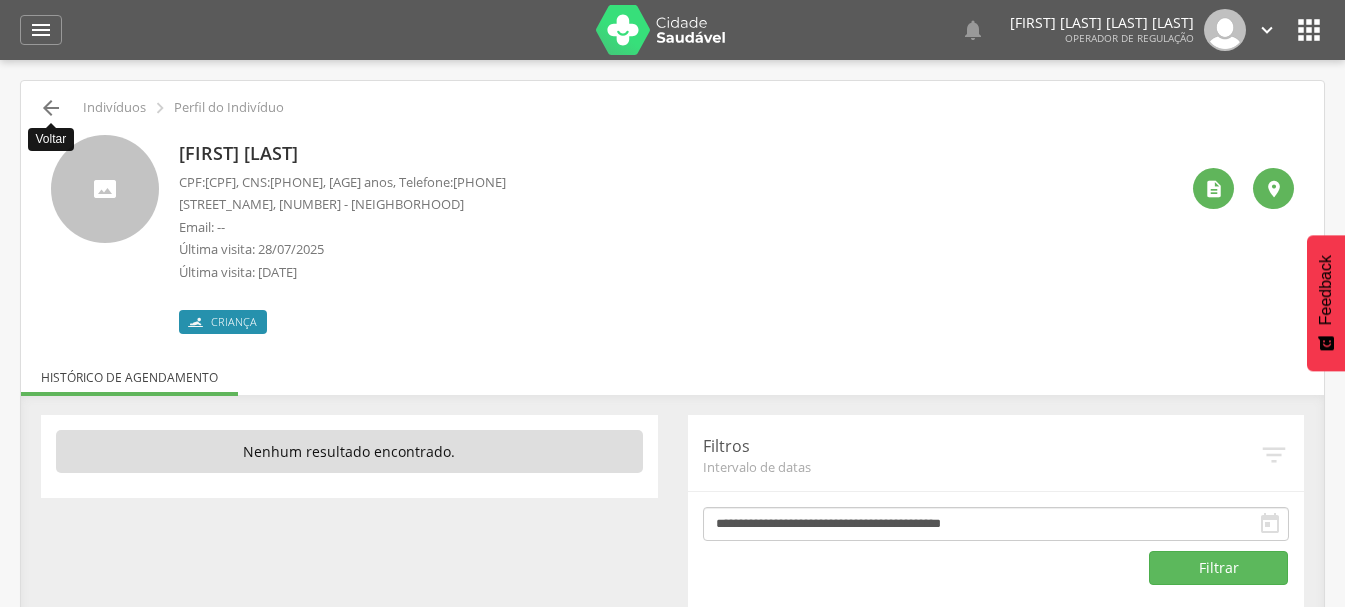 click on "" at bounding box center [51, 108] 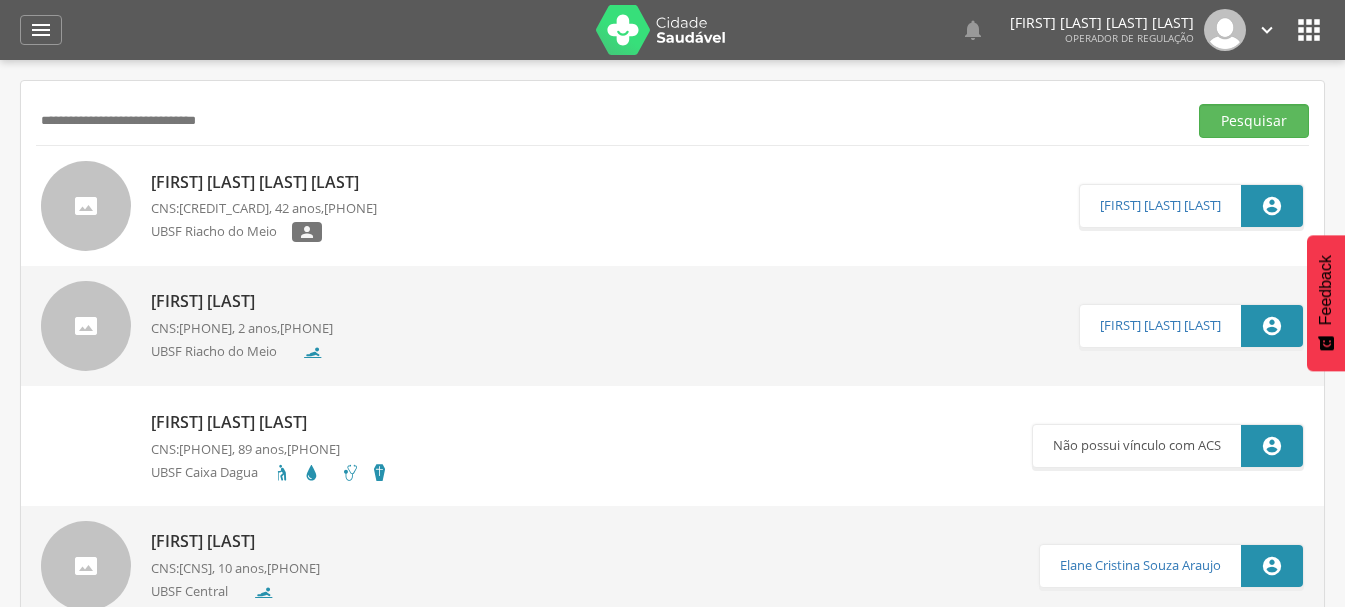 click on "Jane Laura Macedo Muniz" at bounding box center [264, 182] 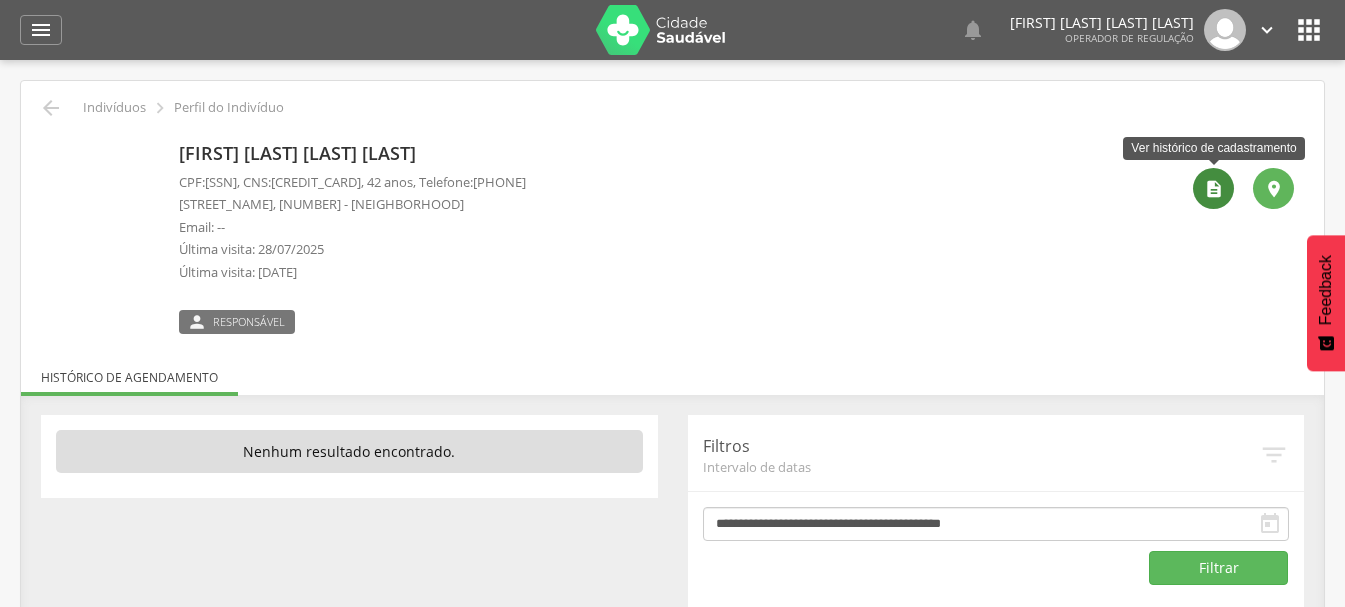 click on "" at bounding box center (1213, 188) 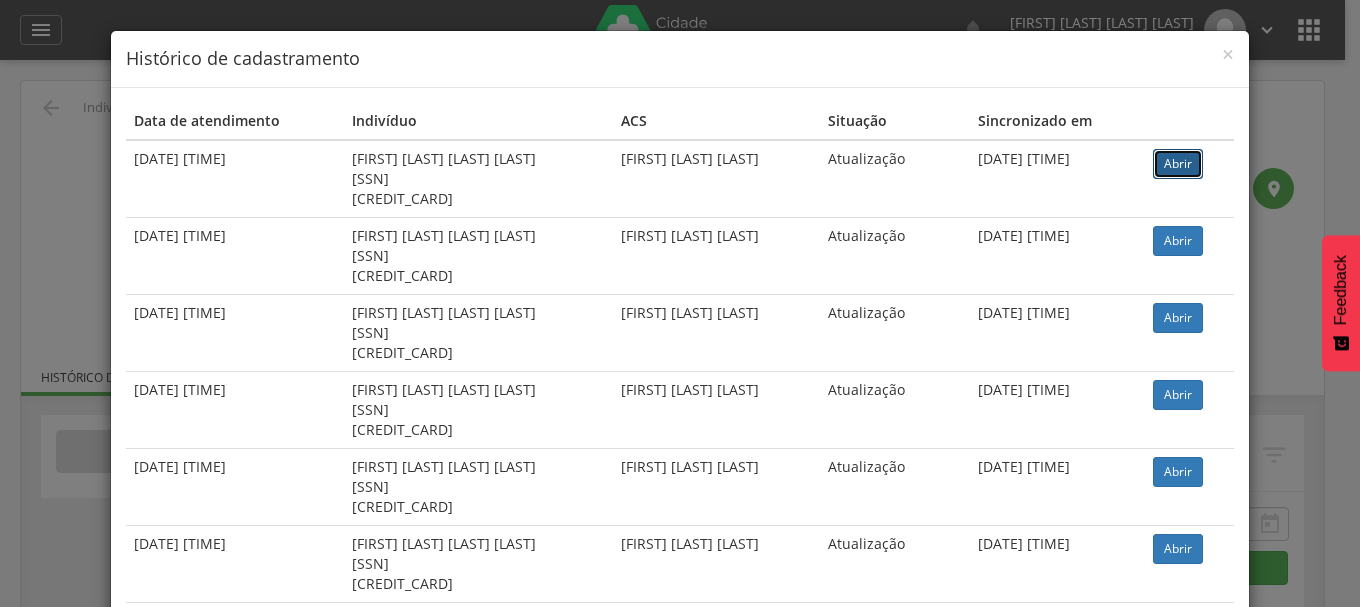 click on "Abrir" at bounding box center (1178, 164) 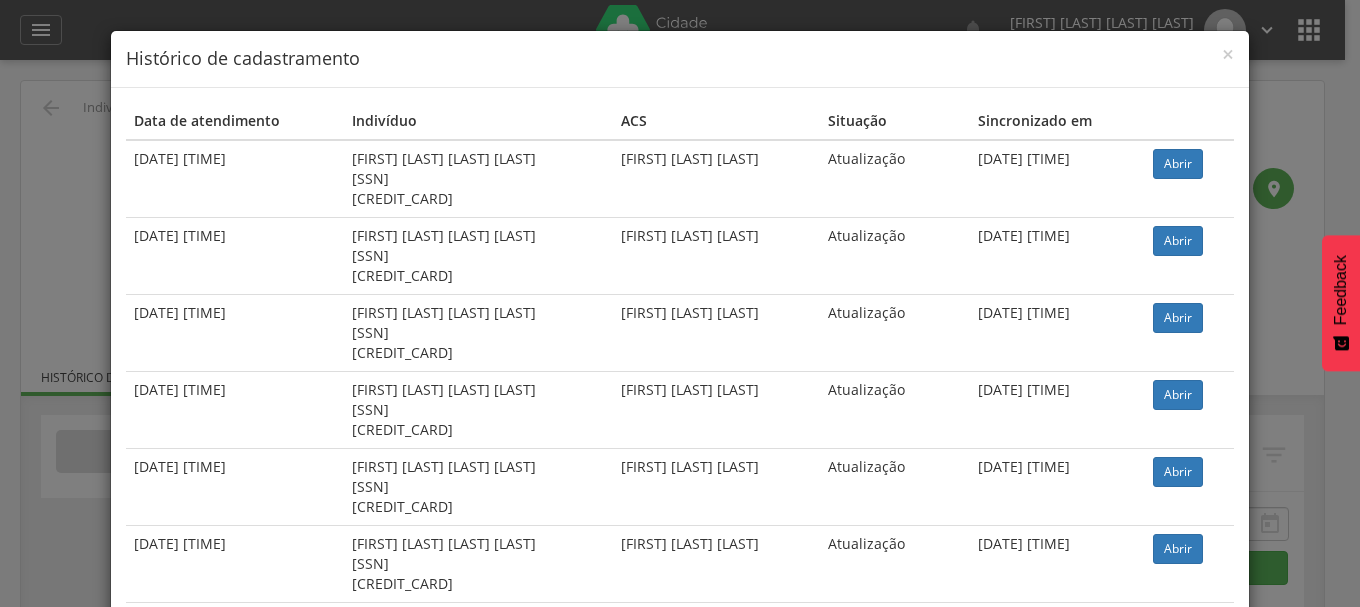 click on "×
Histórico de cadastramento
Data de atendimento
Indivíduo
ACS
Situação
Sincronizado em
28/07/2025 13:22
Jane Laura Macedo Muniz
053.240.244-81
707 7036 8913 3810
Priscila Souza Brum Pereira
Atualização
28/07/2025 21:46
Abrir
06/03/2025 09:16
Jane Laura Macedo Muniz
053.240.244-81
707 7036 8913 3810
Priscila Souza Brum Pereira
Atualização
06/03/2025 18:16
Abrir
20/12/2024 11:56
Jane Laura Macedo Muniz
053.240.244-81
707 7036 8913 3810
Priscila Souza Brum Pereira
Atualização
22/12/2024 20:12
Abrir" at bounding box center (680, 303) 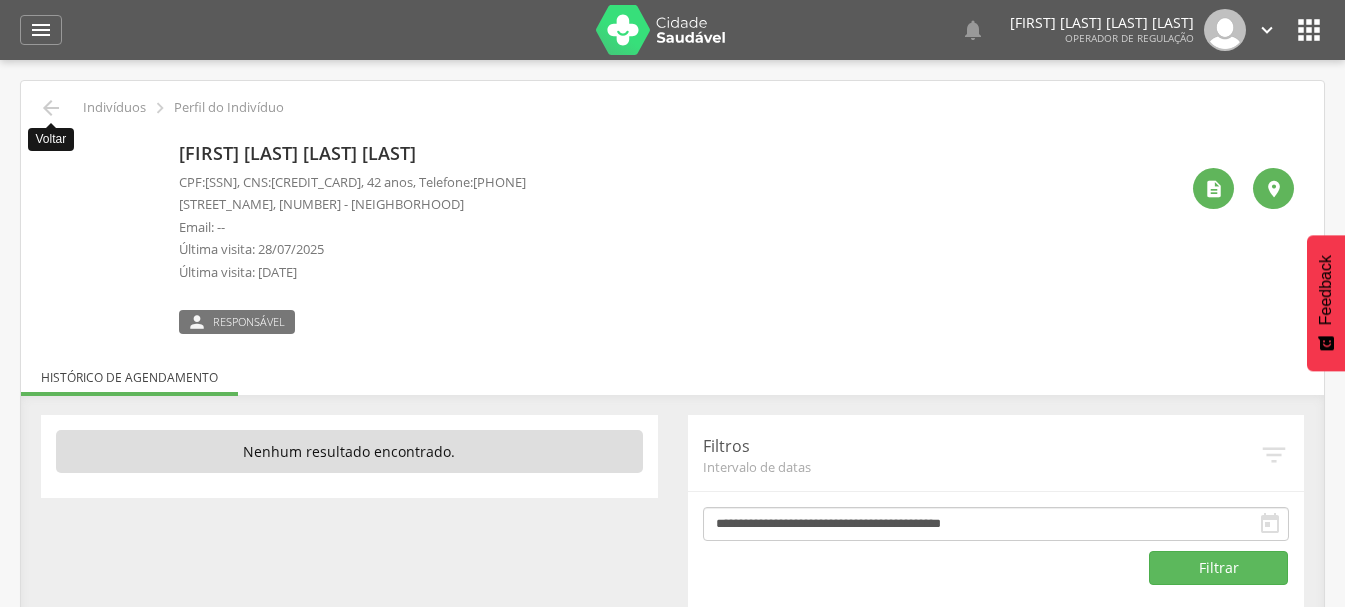 click on "" at bounding box center (51, 108) 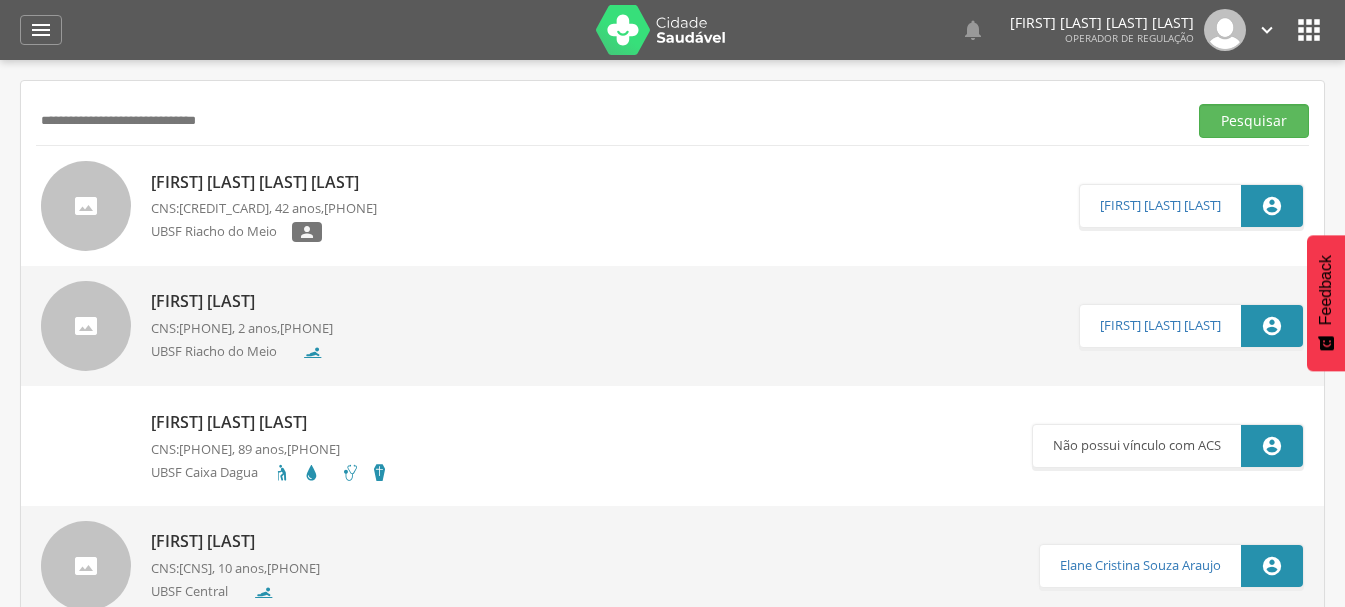drag, startPoint x: 314, startPoint y: 127, endPoint x: 0, endPoint y: 211, distance: 325.04153 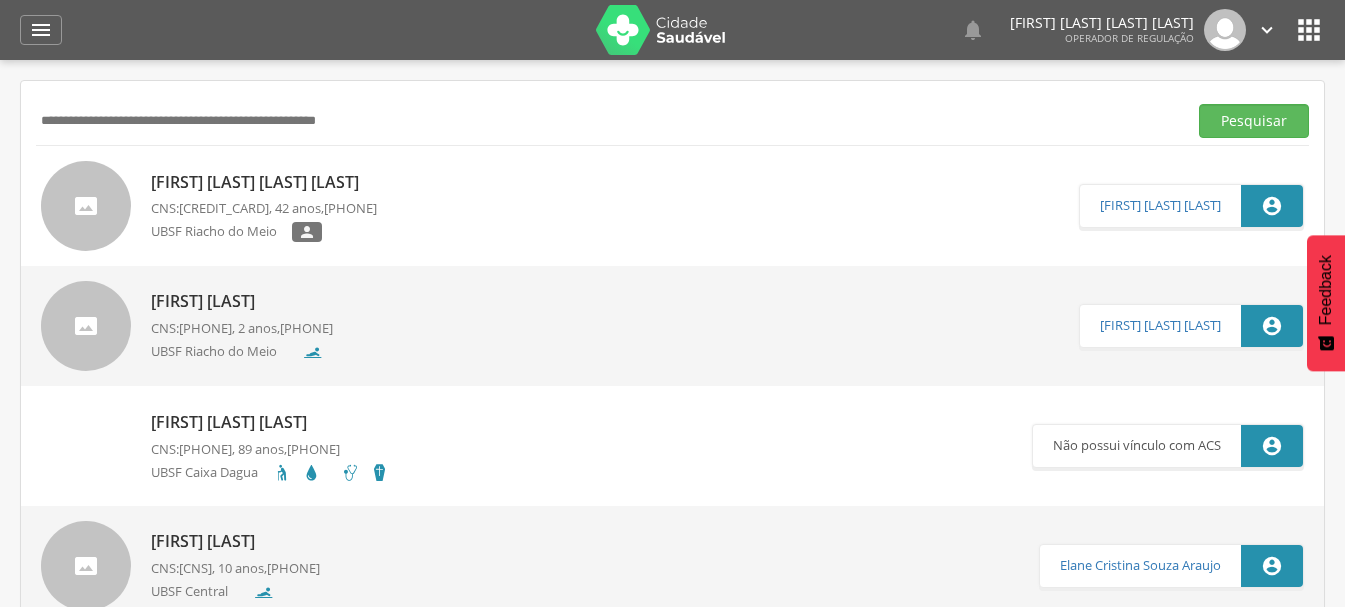 paste on "**********" 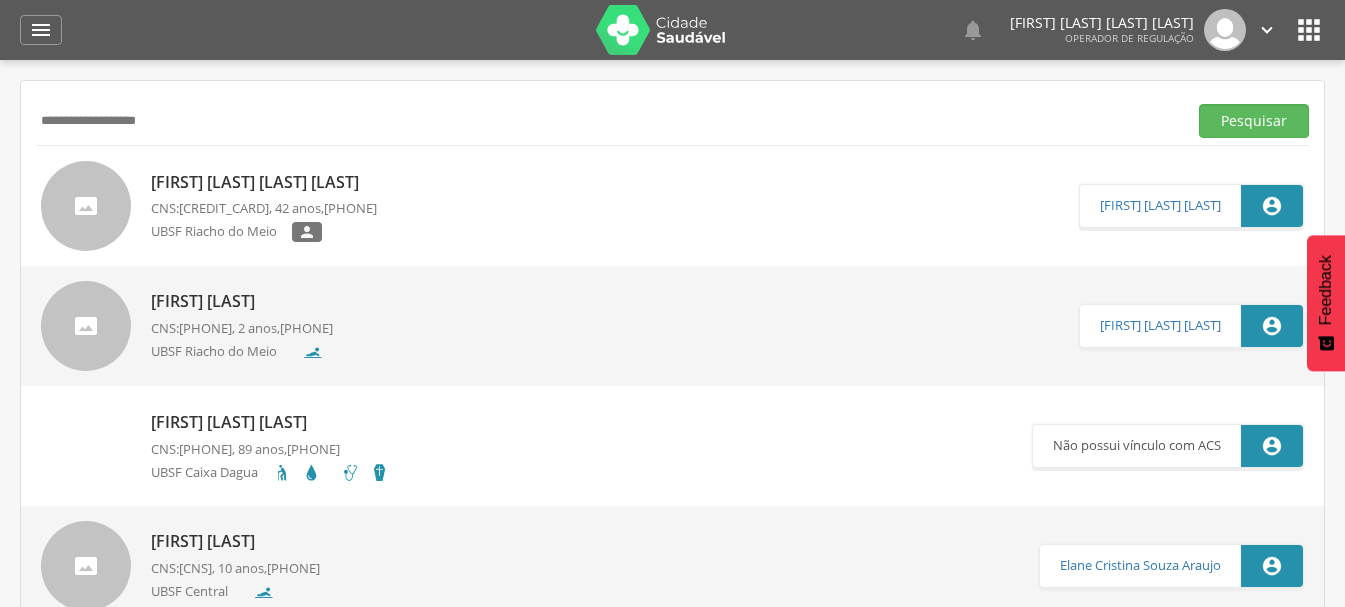 type on "**********" 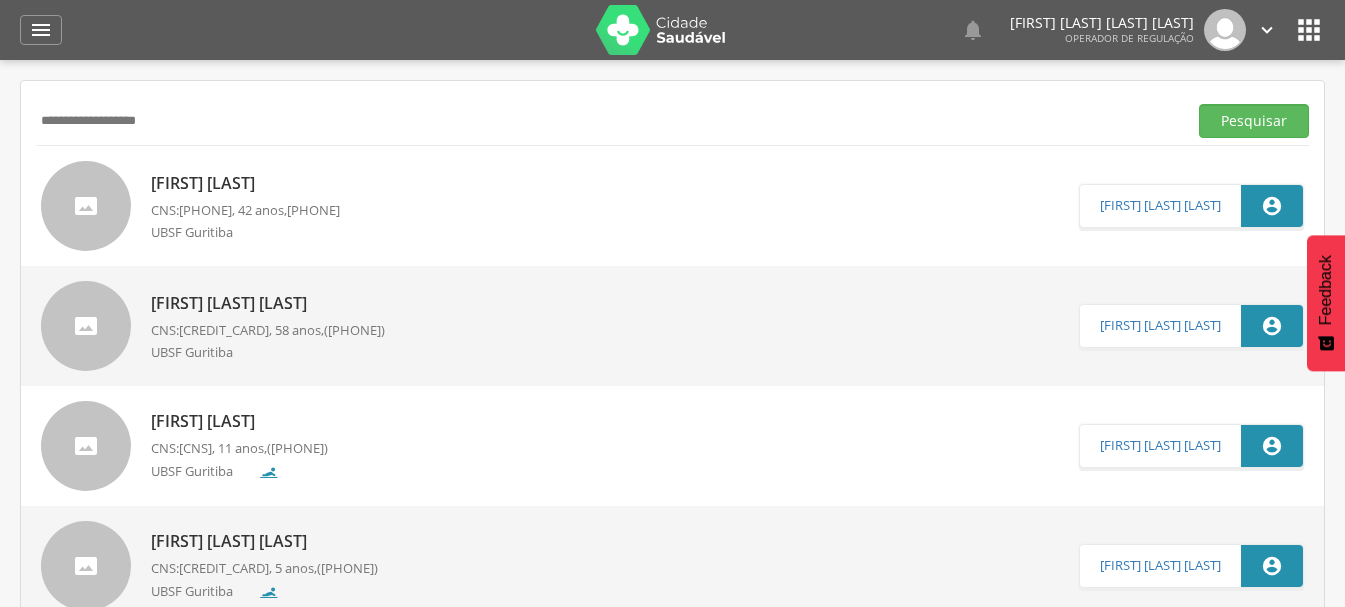 click on "Simone Aragão Peres" at bounding box center (245, 183) 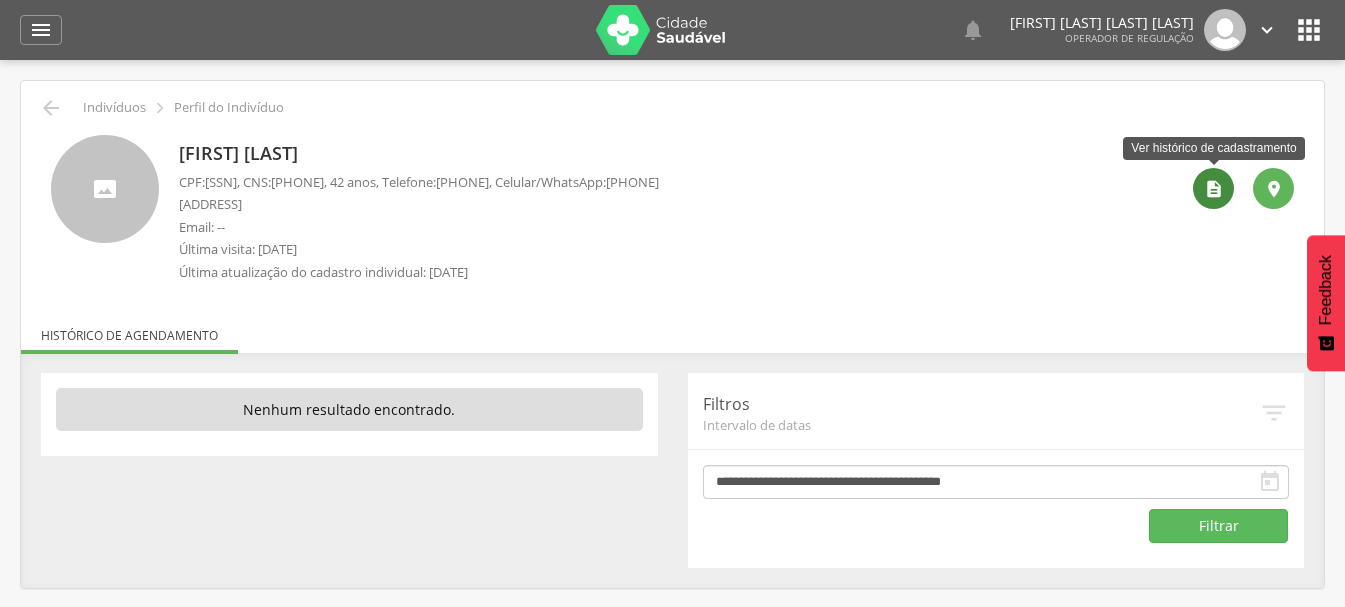 click on "" at bounding box center [1214, 189] 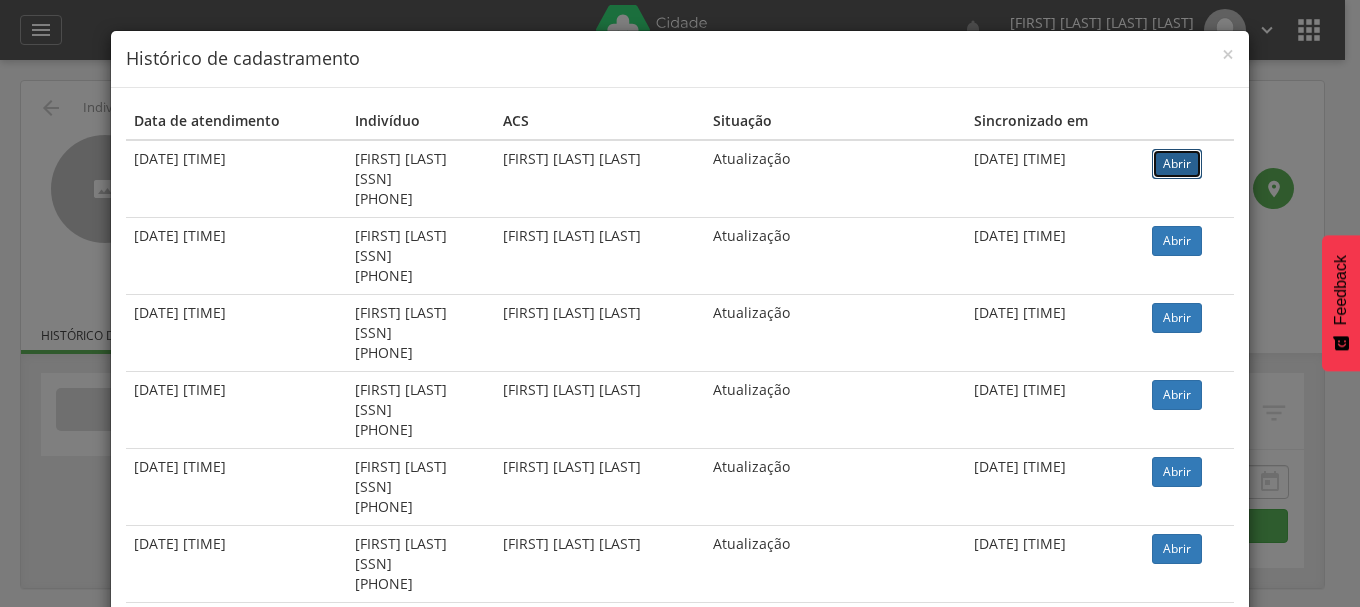 click on "Abrir" at bounding box center (1177, 164) 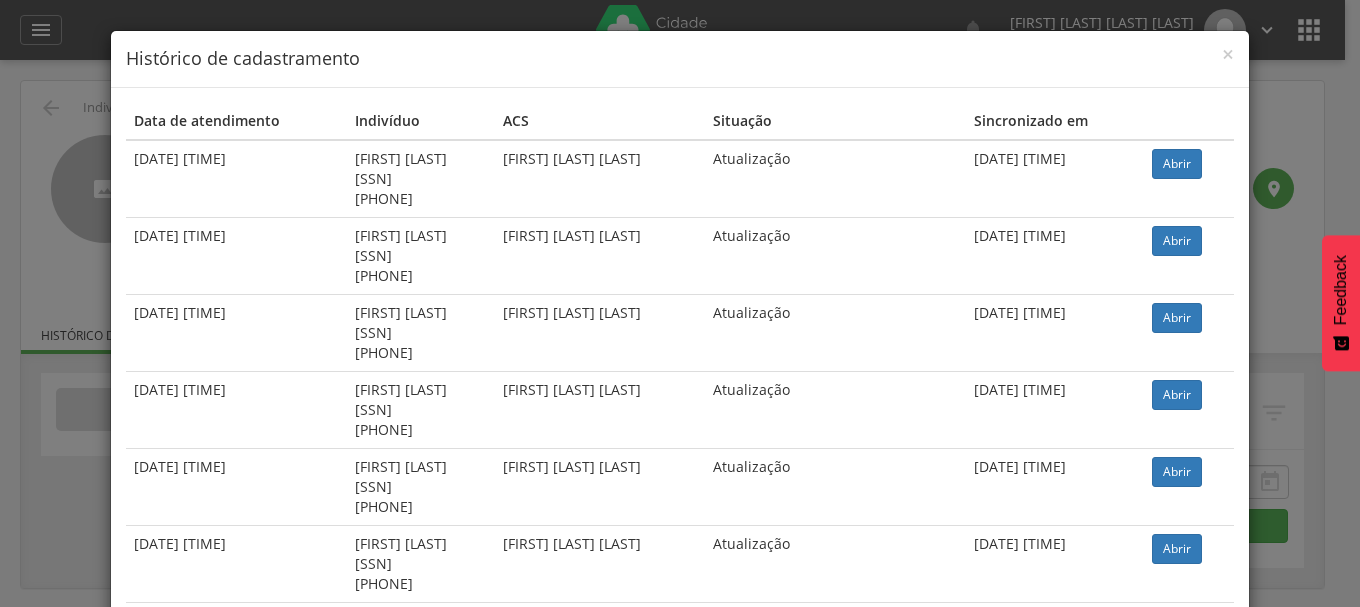 click on "×
Histórico de cadastramento
Data de atendimento
Indivíduo
ACS
Situação
Sincronizado em
04/04/2025 10:22
Simone Aragão Peres
051.889.504-13
702 8051 1955 4060
Antonia de Farias Silva
Atualização
04/04/2025 14:16
Abrir
20/02/2025 09:24
Simone Aragão Peres
051.889.504-13
702 8051 1955 4060
Antonia de Farias Silva
Atualização
20/02/2025 15:39
Abrir
27/01/2025 11:02
Simone Aragão Peres
051.889.504-13
702 8051 1955 4060
Antonia de Farias Silva
Atualização
27/01/2025 16:43
Abrir
27/12/2024 09:52" at bounding box center (680, 303) 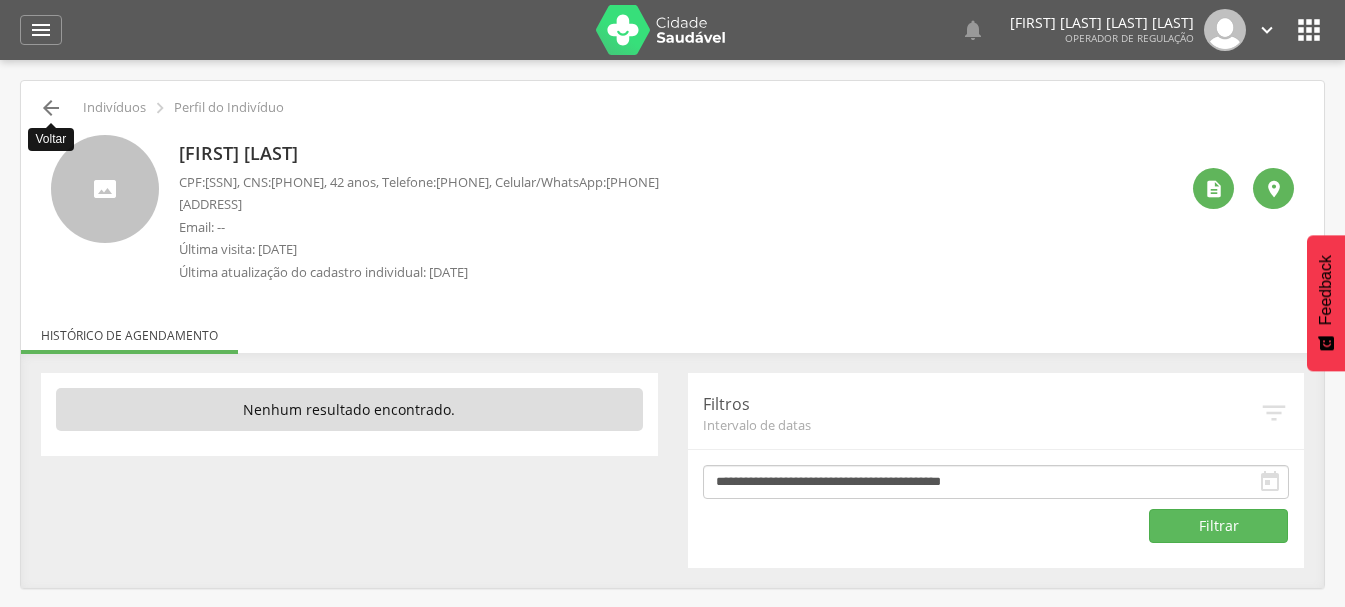click on "" at bounding box center [51, 108] 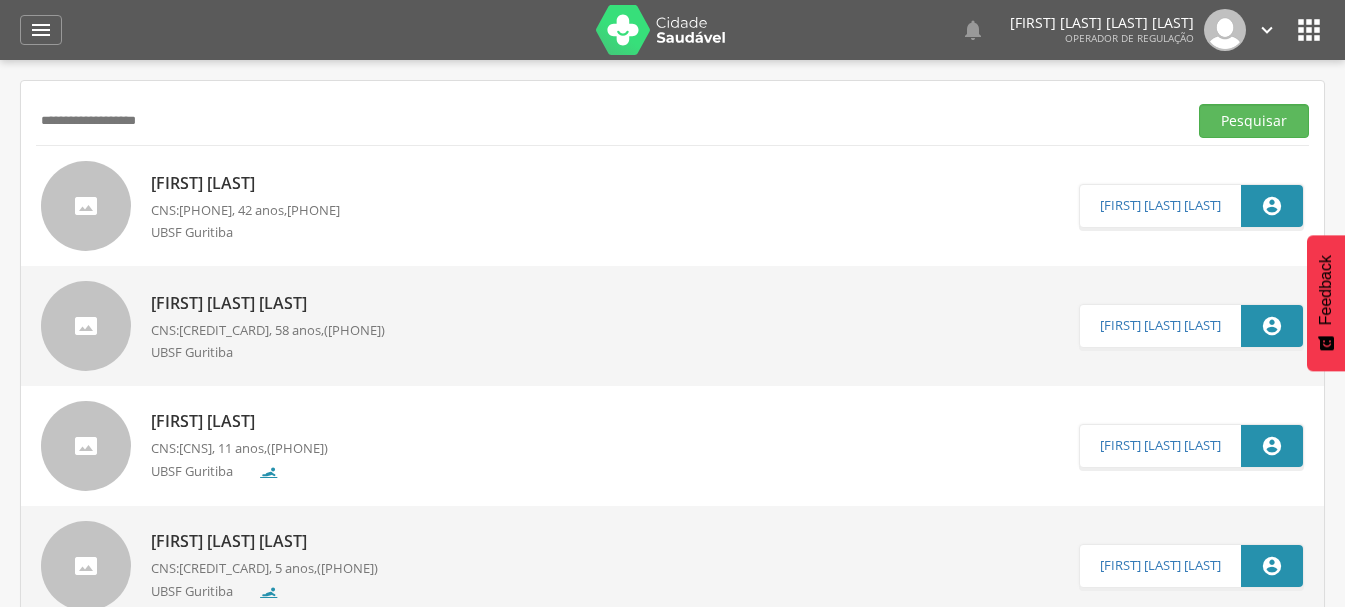 drag, startPoint x: 271, startPoint y: 115, endPoint x: 0, endPoint y: 153, distance: 273.65125 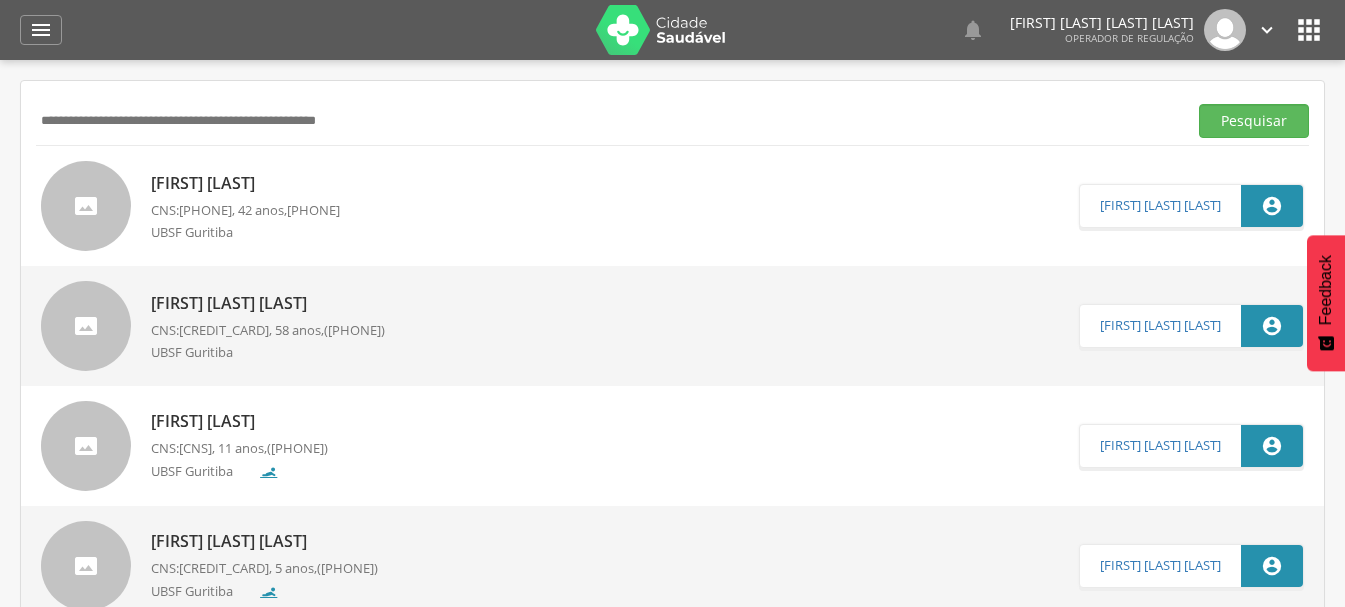 click at bounding box center [607, 121] 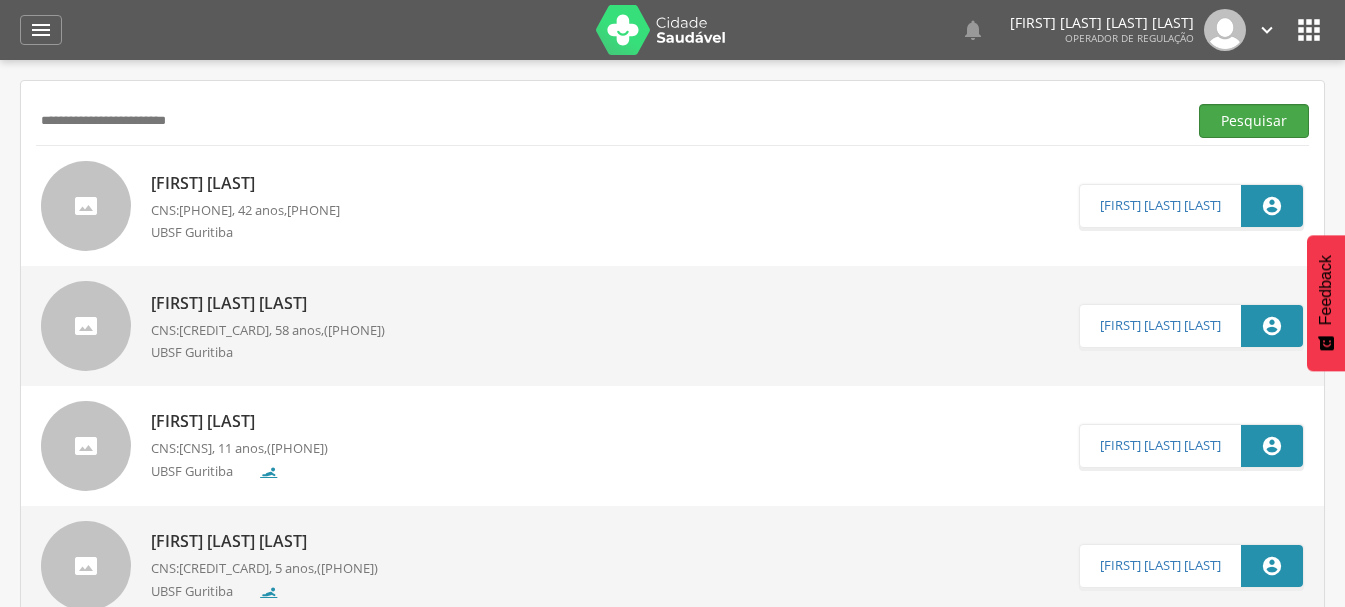 type on "**********" 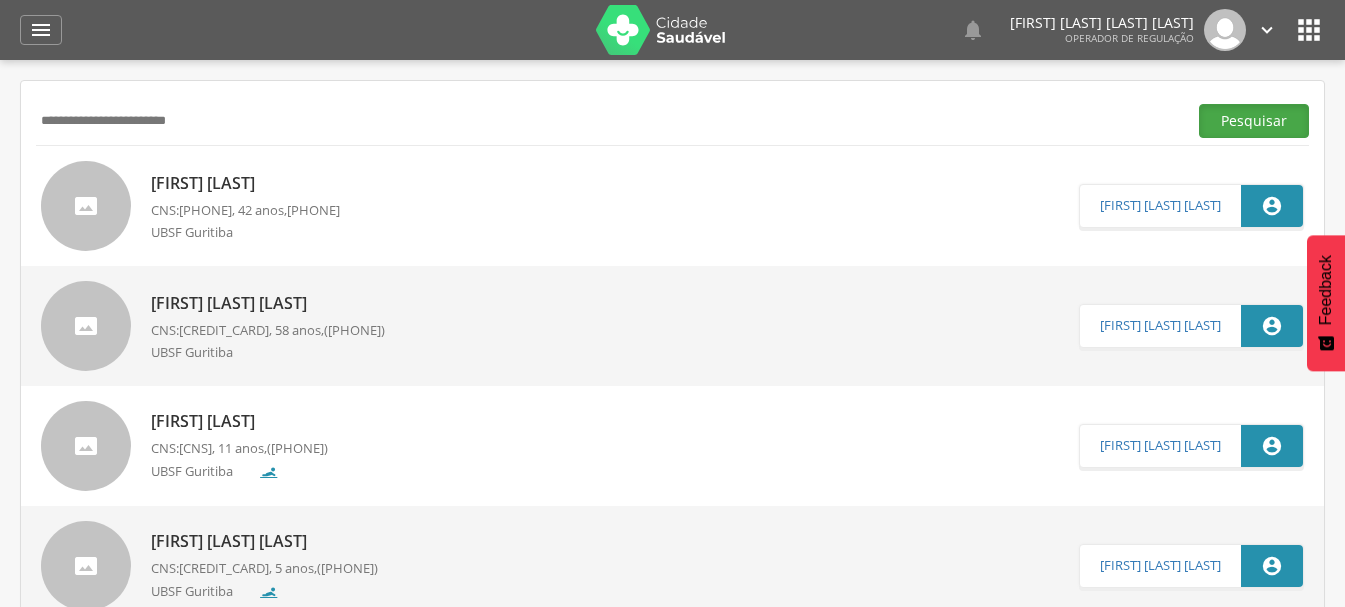 click on "Pesquisar" at bounding box center (1254, 121) 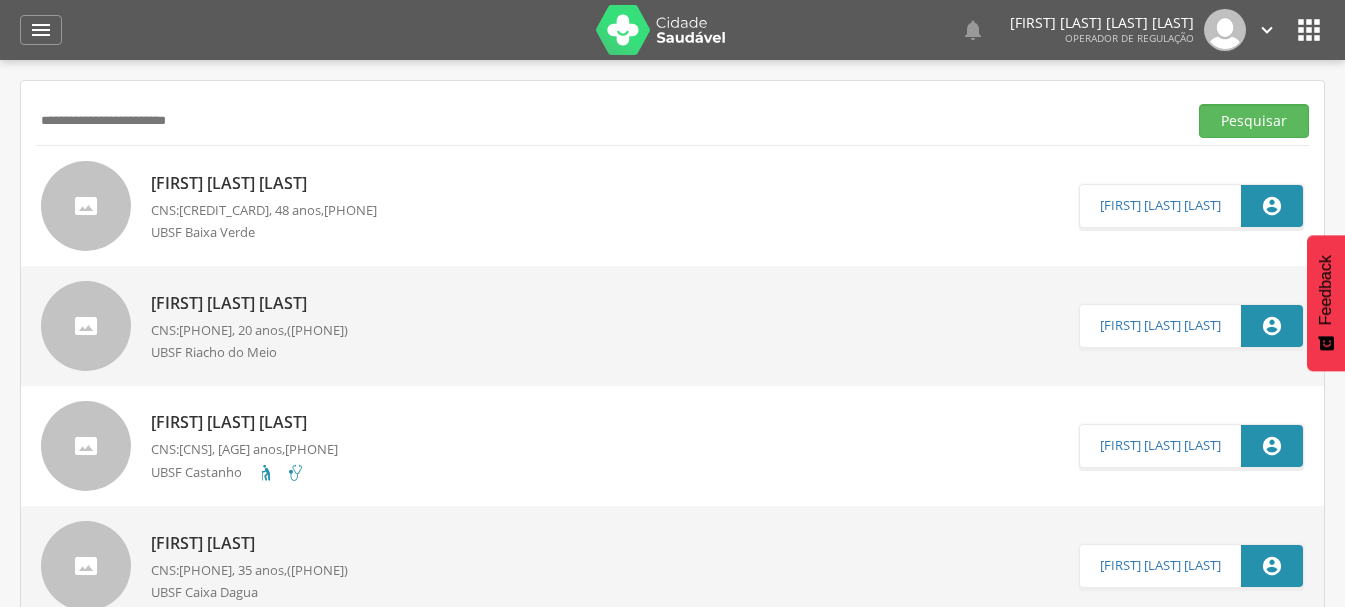 click on "Edjaneide Cardoso Barbosa" at bounding box center [264, 183] 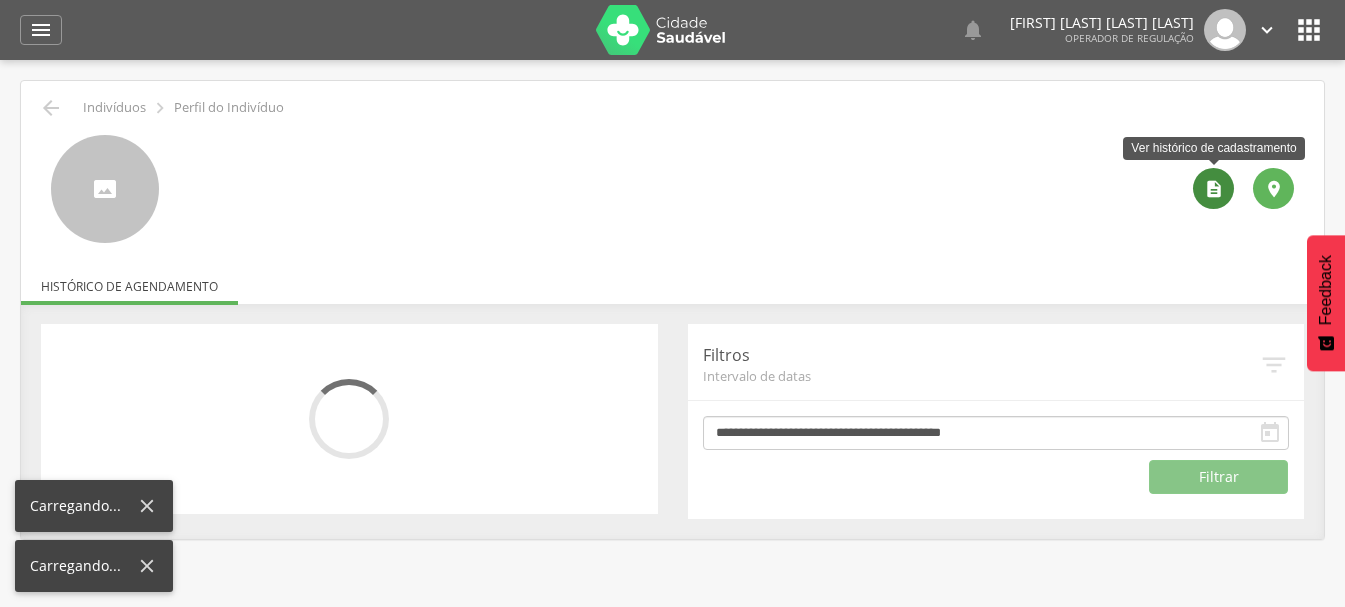 click on "" at bounding box center (1213, 188) 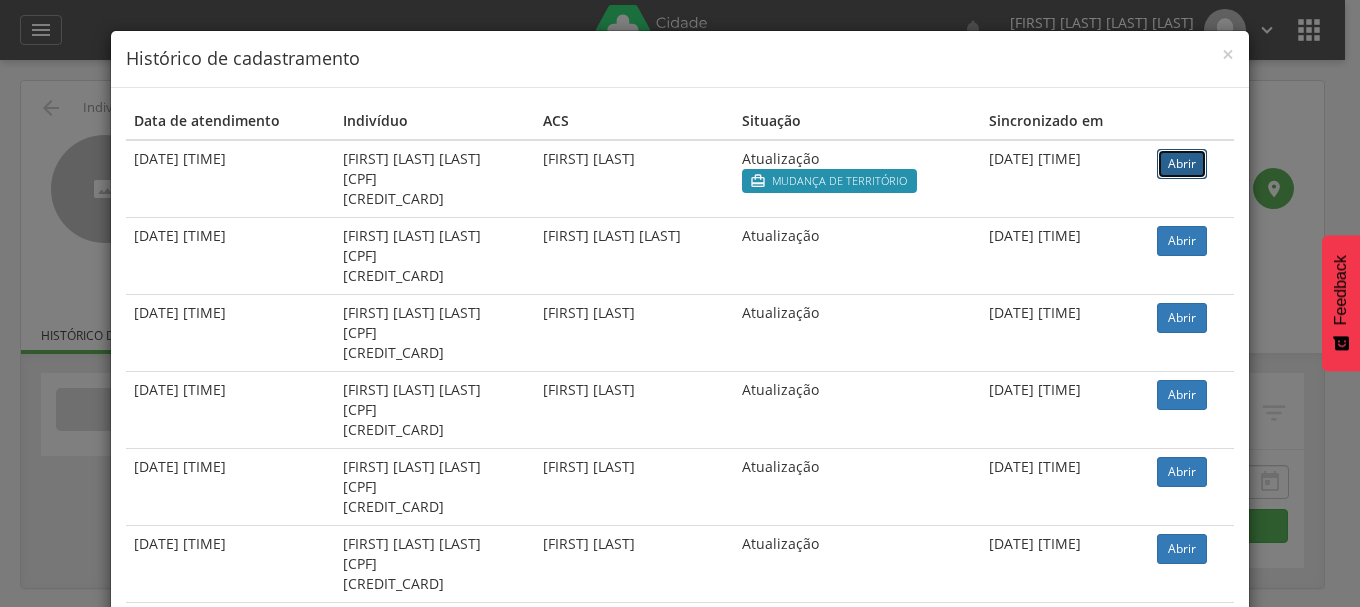 click on "Abrir" at bounding box center [1182, 164] 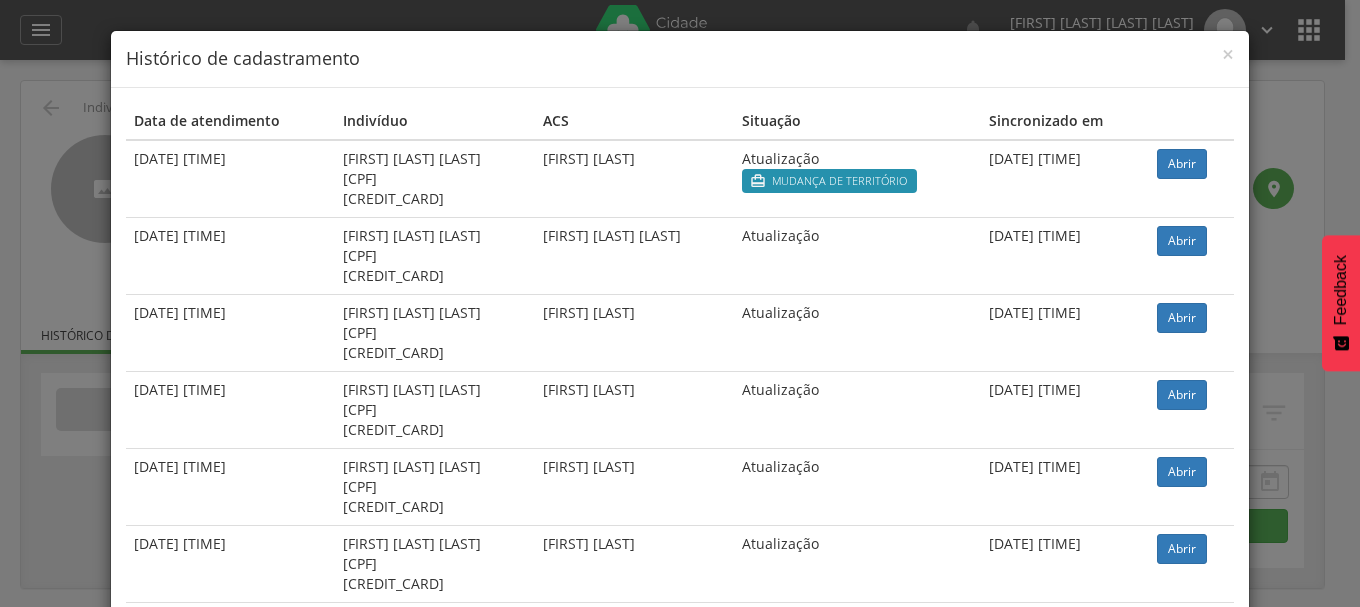 click on "×
Histórico de cadastramento
Data de atendimento
Indivíduo
ACS
Situação
Sincronizado em
20/05/2025 08:35
Edjaneide Cardoso Barbosa
011.778.064-28
700 0064 8447 6106
Ana Paula Silva
Atualização
   Mudança de território
03/06/2025 11:37
Abrir
28/04/2025 09:26
Edjaneide Cardoso Barbosa
011.778.064-28
700 0064 8447 6106
Erik Johns Silva
Atualização
03/06/2025 11:37
Abrir
26/12/2024 11:30
Edjaneide Cardoso Barbosa
011.778.064-28
700 0064 8447 6106
Ana Paula Silva
Atualização
26/12/2024 12:38
Abrir" at bounding box center (680, 303) 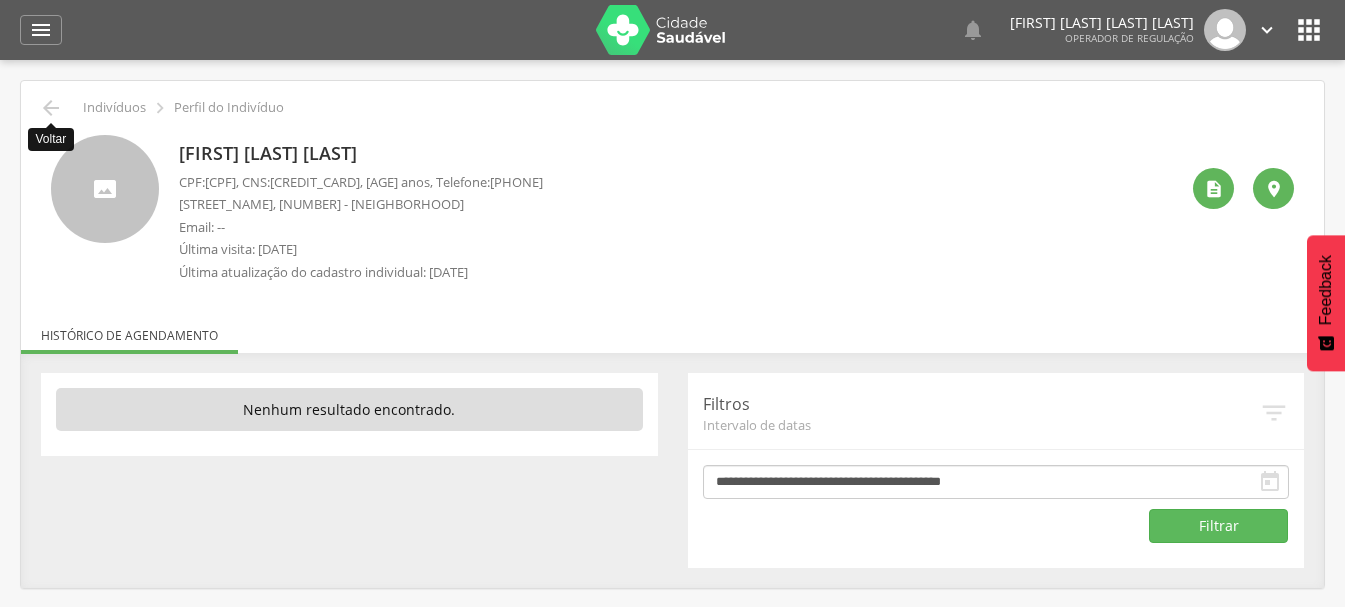 click on "" at bounding box center [51, 108] 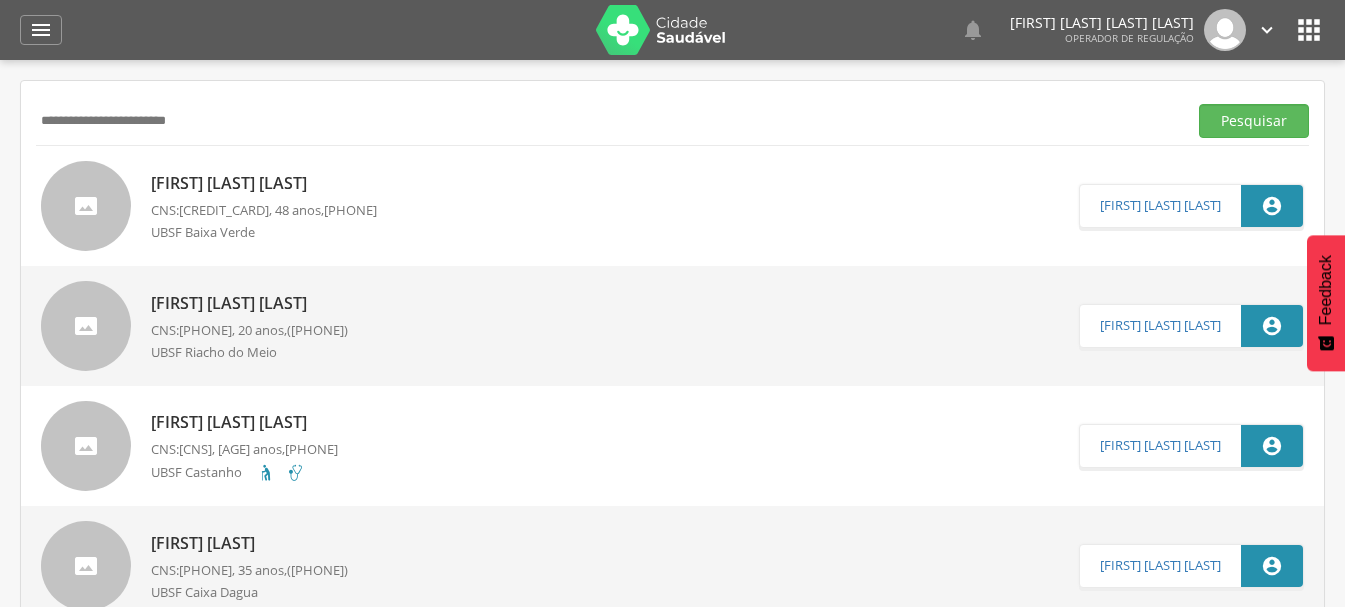click on "
Indivíduos

Fichas


Cadastro individual
Informações do Cadastro
Data e horário da sincronização
--
Atualização de cadastro?
Saída do cadastro
--
Identificação do profissional
Profissional
--
CNS:
UBS
--
CNES:  --
Equipe
--
INE:  --
Data e horário de atendimento
--
Identificação do usuário / cidadão
Nome completo
Exemplo
CNS:  000
CPF
000
Data de nascimento
000
Exemplo" at bounding box center [672, 363] 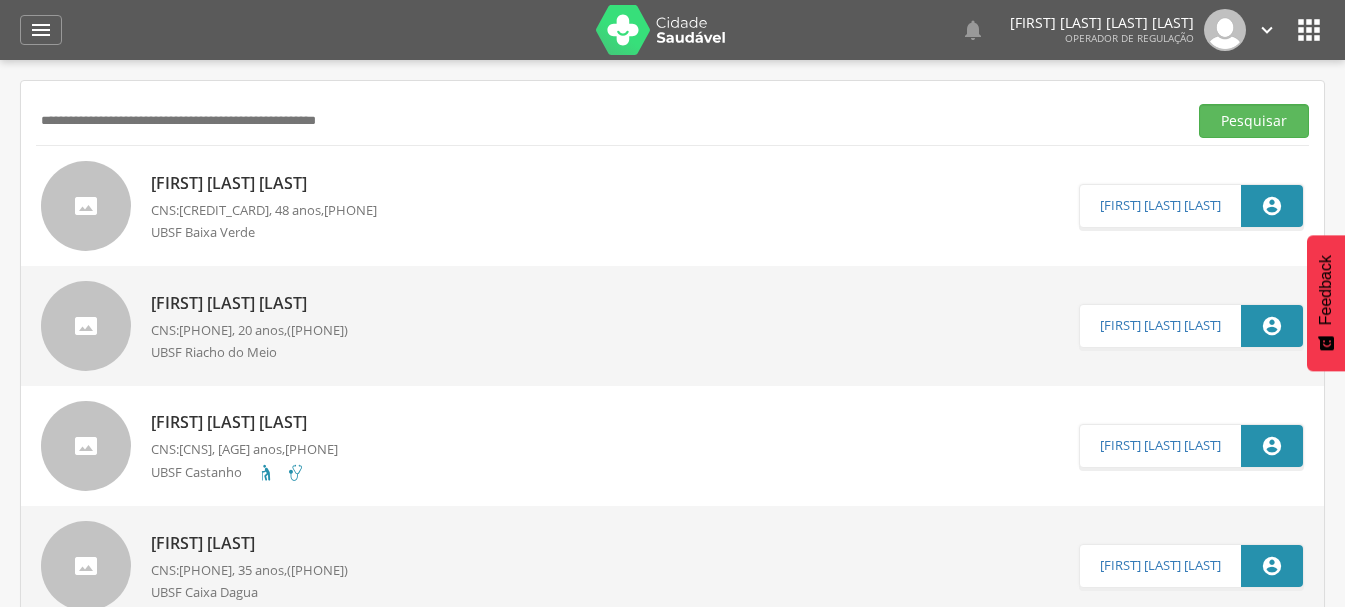 paste on "**********" 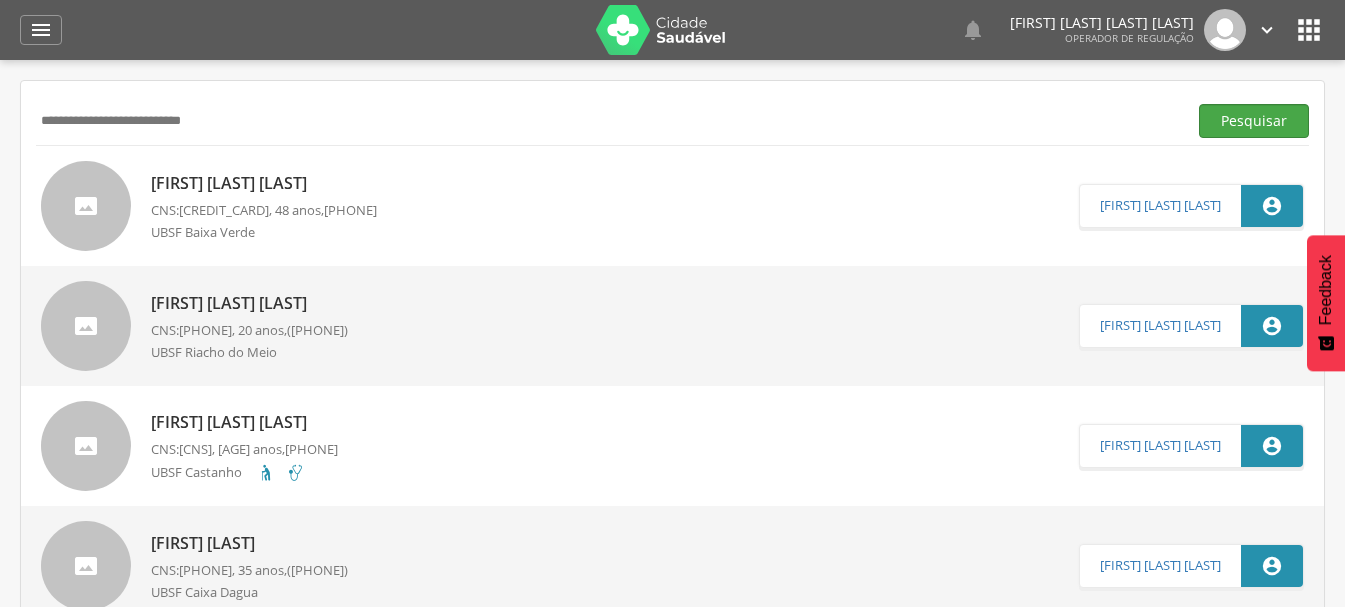 type on "**********" 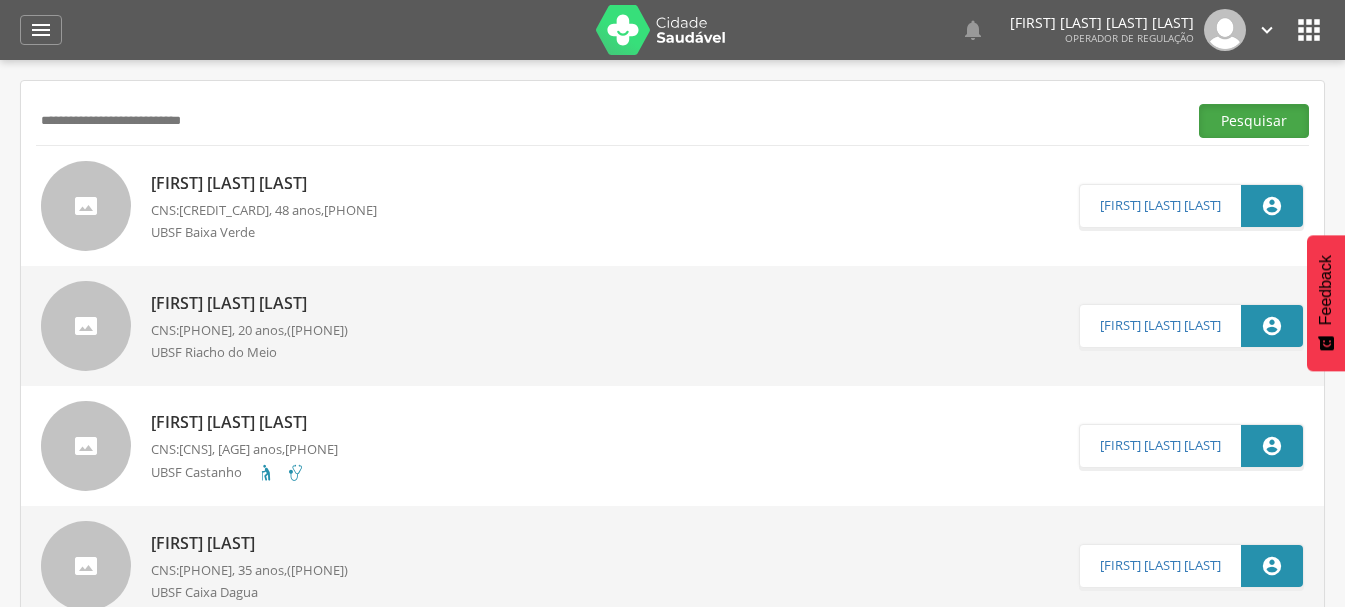 click on "Pesquisar" at bounding box center [1254, 121] 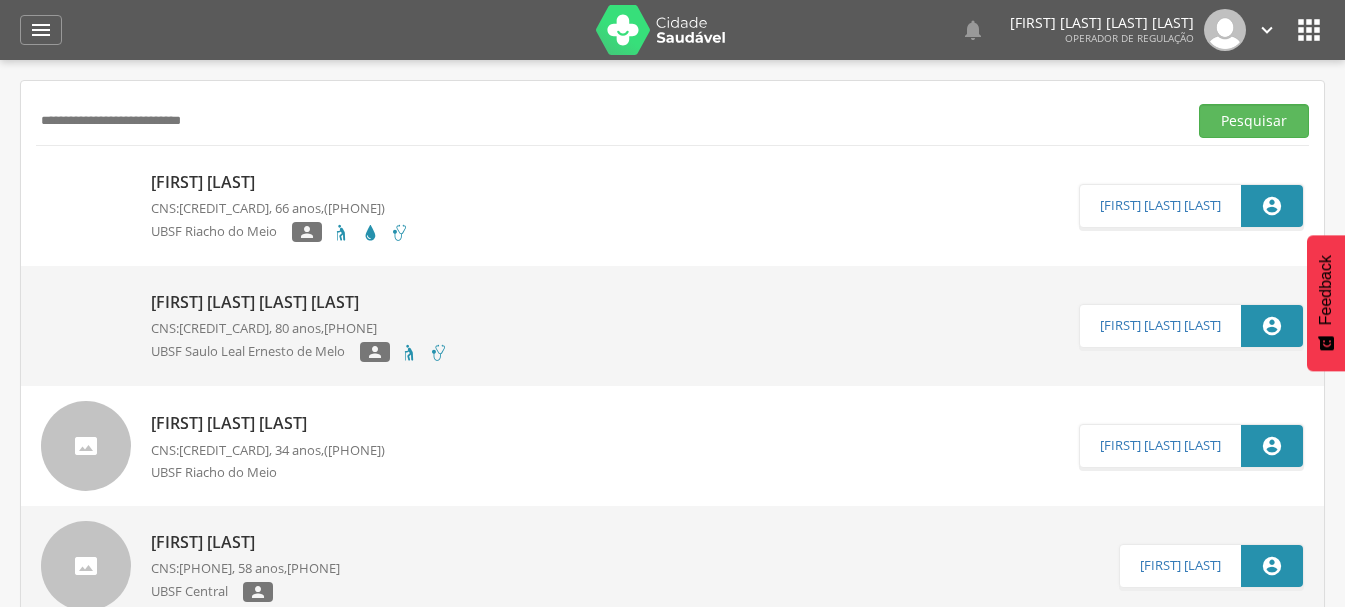 click on "Maria Alzenir Marques Mendes" at bounding box center [280, 182] 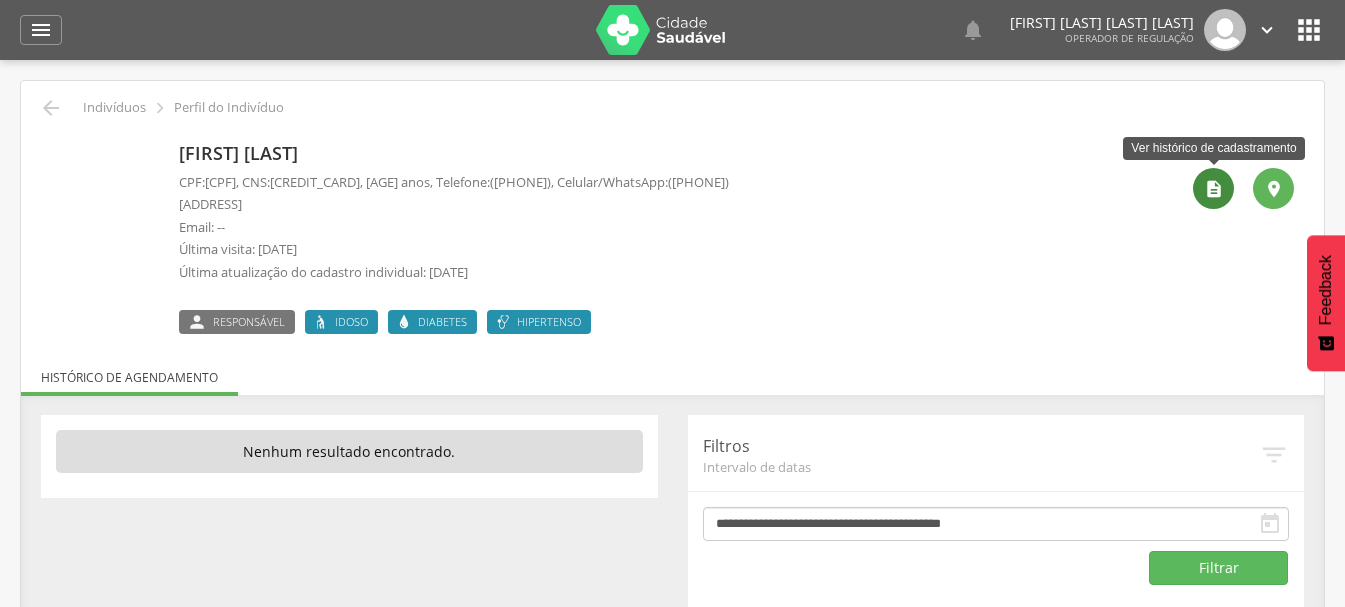 click on "" at bounding box center (1214, 189) 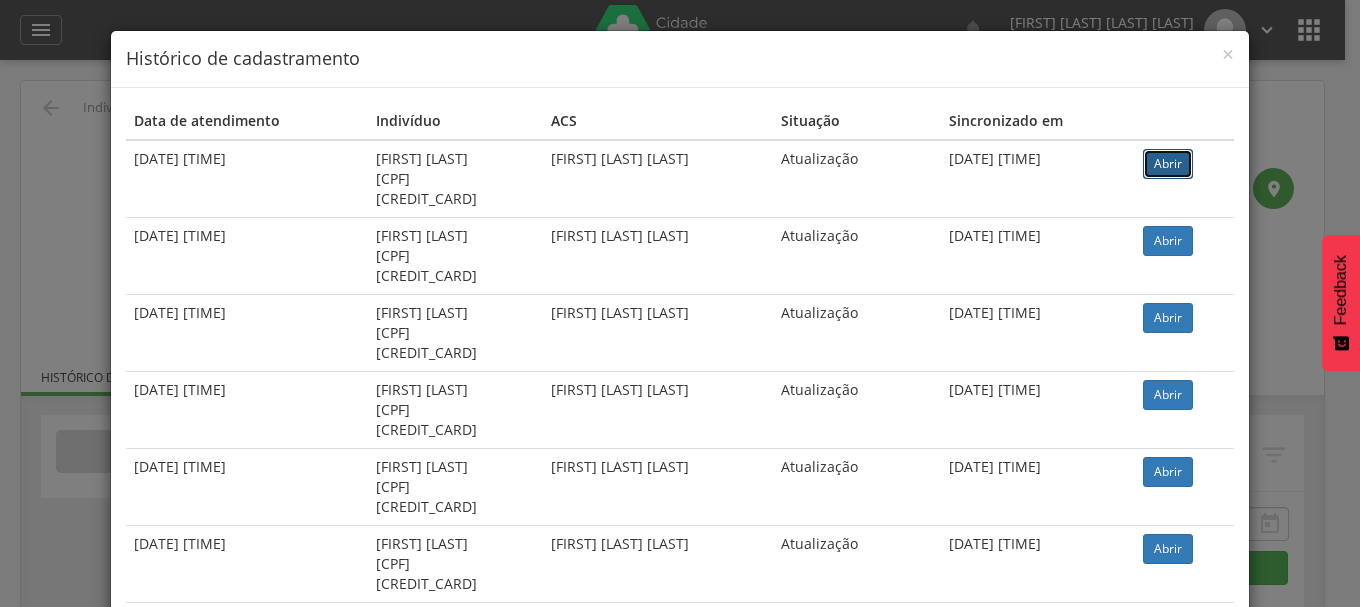 click on "Abrir" at bounding box center (1168, 164) 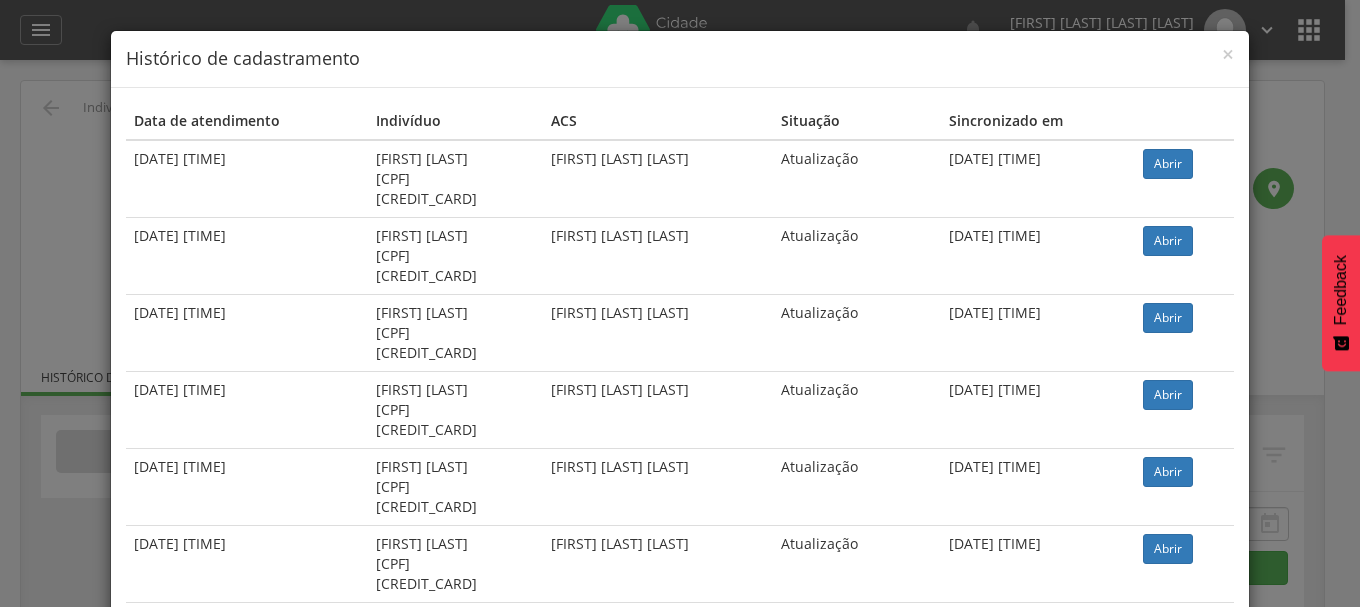 click on "×
Histórico de cadastramento
Data de atendimento
Indivíduo
ACS
Situação
Sincronizado em
07/07/2025 09:09
Maria Alzenir Marques Mendes
049.608.034-28
704 2072 5482 6581
Flaumir Jose da Silva
Atualização
07/07/2025 21:30
Abrir
10/03/2025 09:14
Maria Alzenir Marques Mendes
049.608.034-28
704 2072 5482 6581
Flaumir Jose da Silva
Atualização
10/03/2025 16:02
Abrir
04/02/2025 10:05
Maria Alzenir Marques Mendes
049.608.034-28
704 2072 5482 6581
Flaumir Jose da Silva
Atualização
05/02/2025 06:44
Abrir" at bounding box center (680, 303) 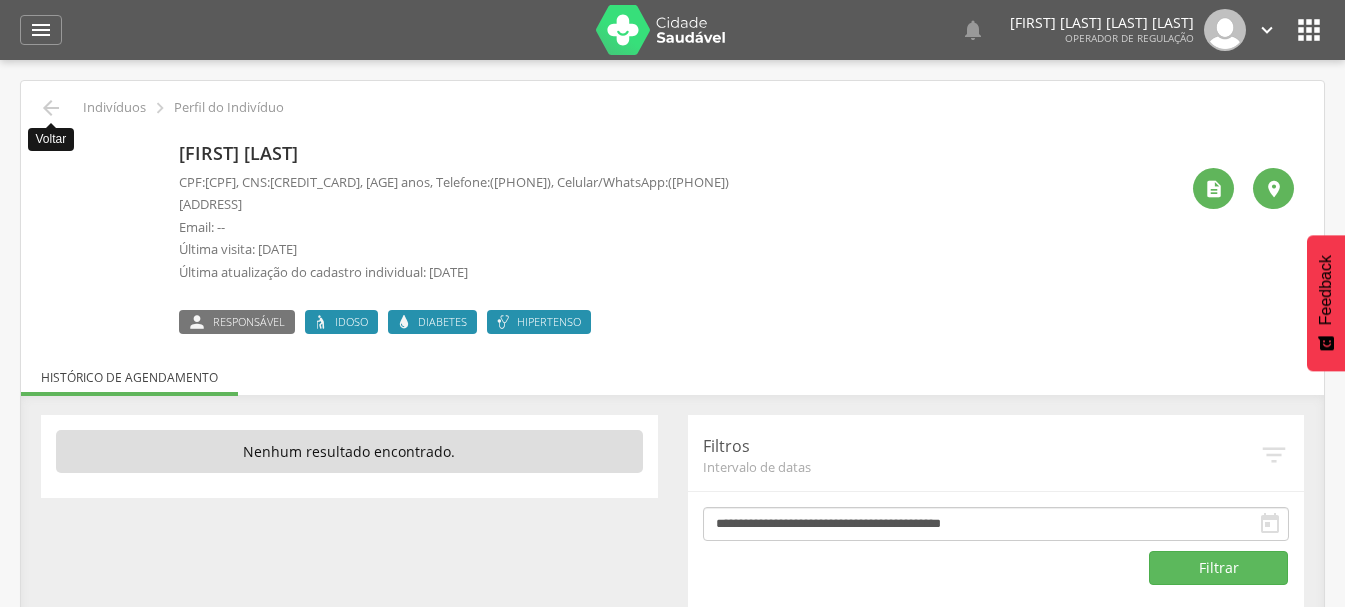 click on "" at bounding box center [51, 108] 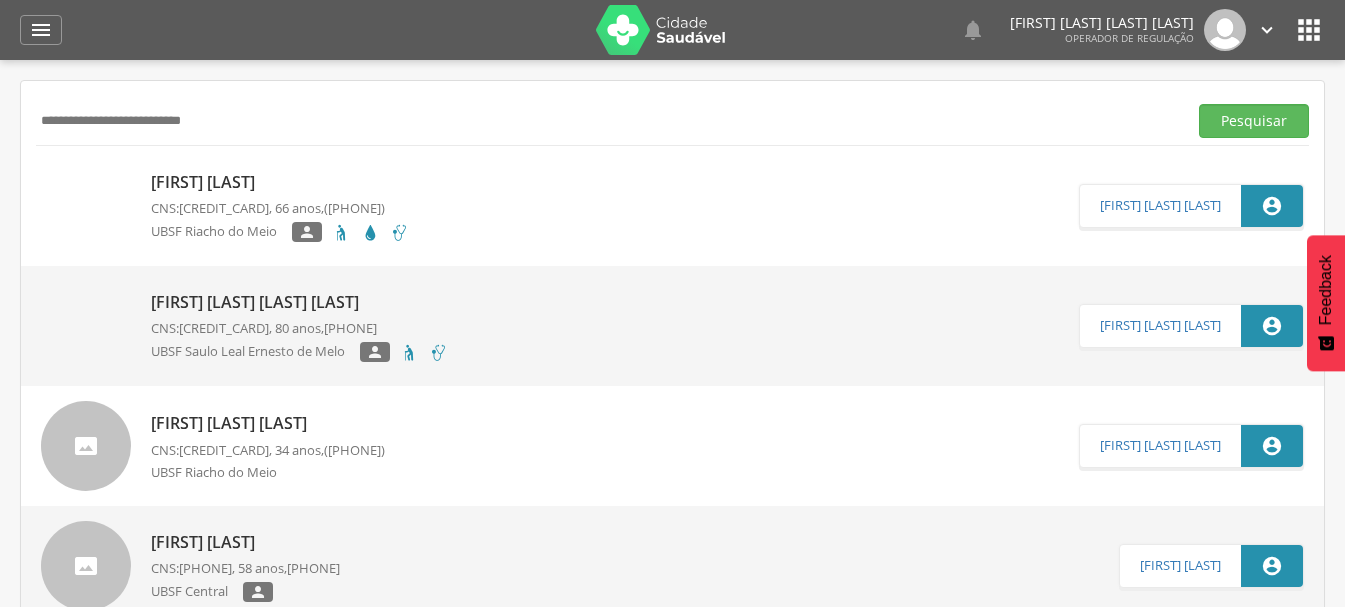 drag, startPoint x: 307, startPoint y: 123, endPoint x: 0, endPoint y: 142, distance: 307.58737 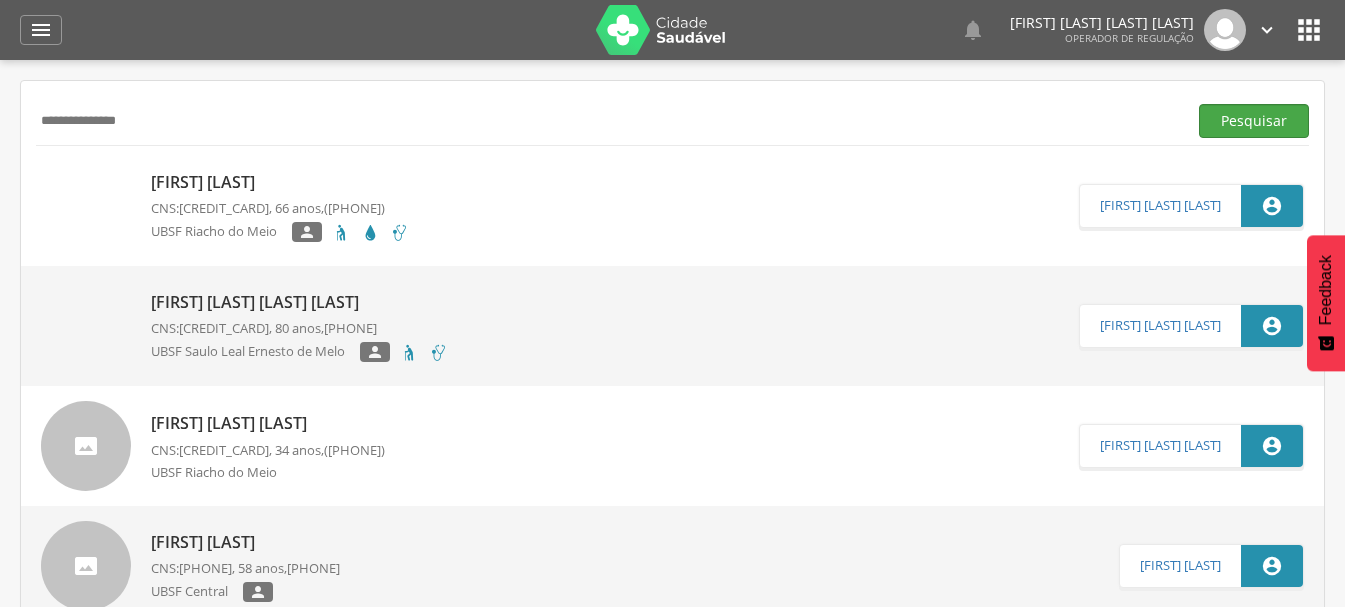 type on "**********" 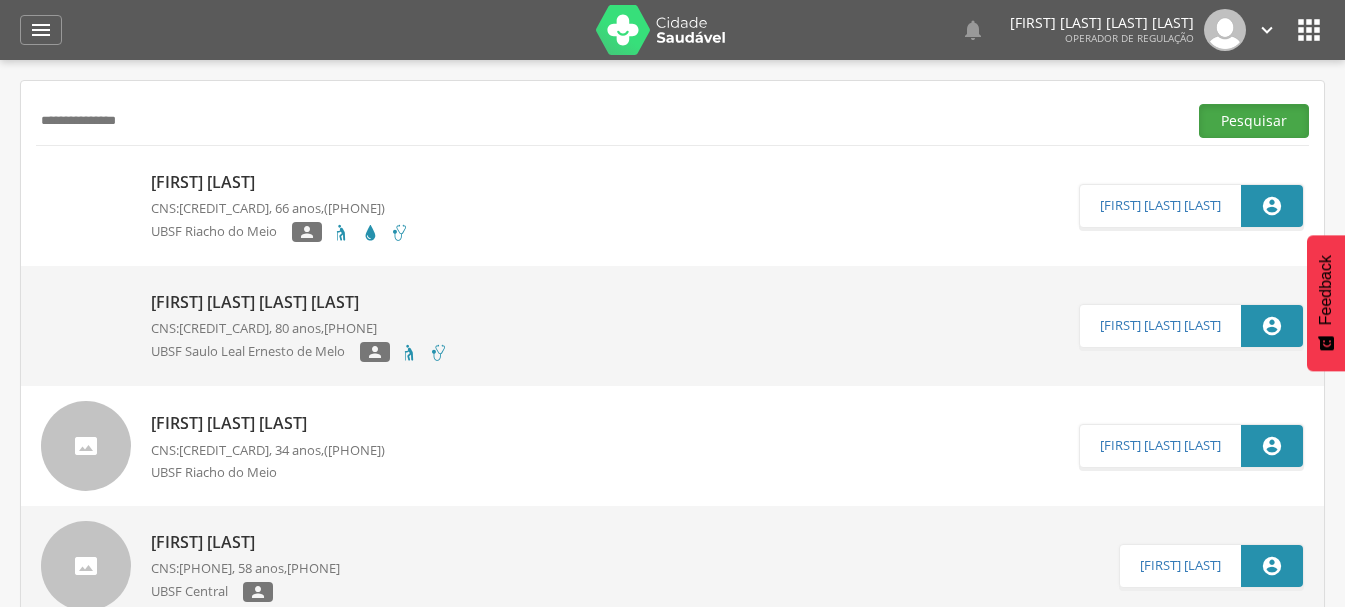 click on "Pesquisar" at bounding box center (1254, 121) 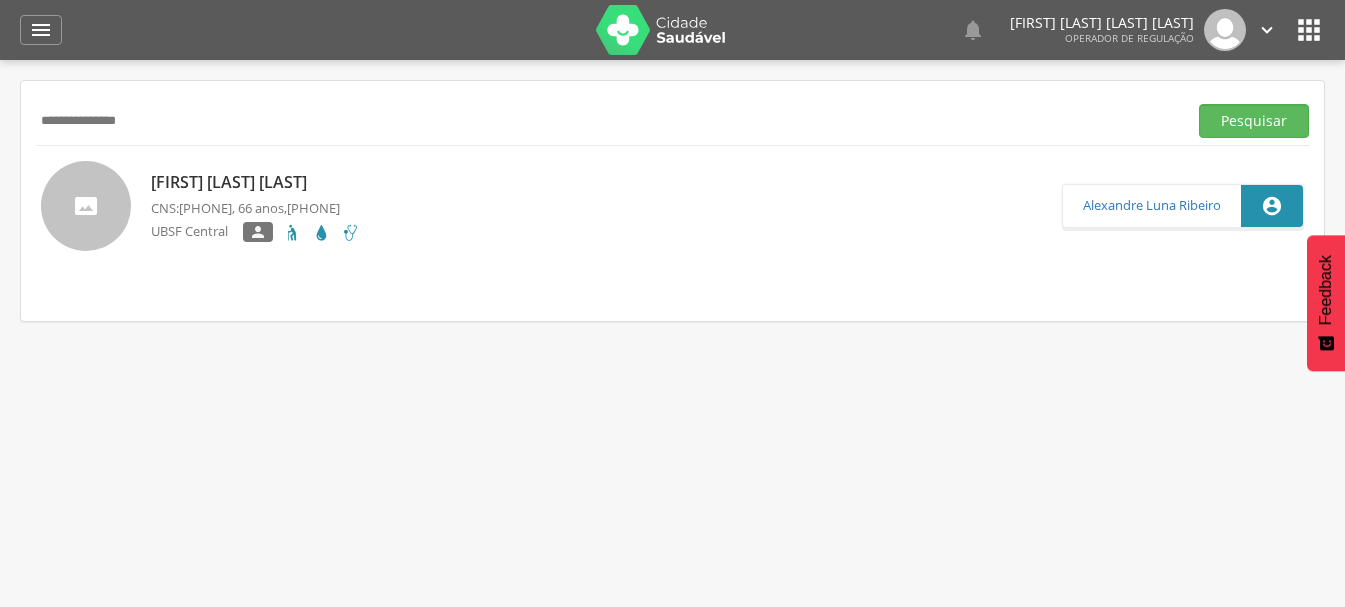 click on "Maria Onete Lopes dos Santos" at bounding box center (255, 182) 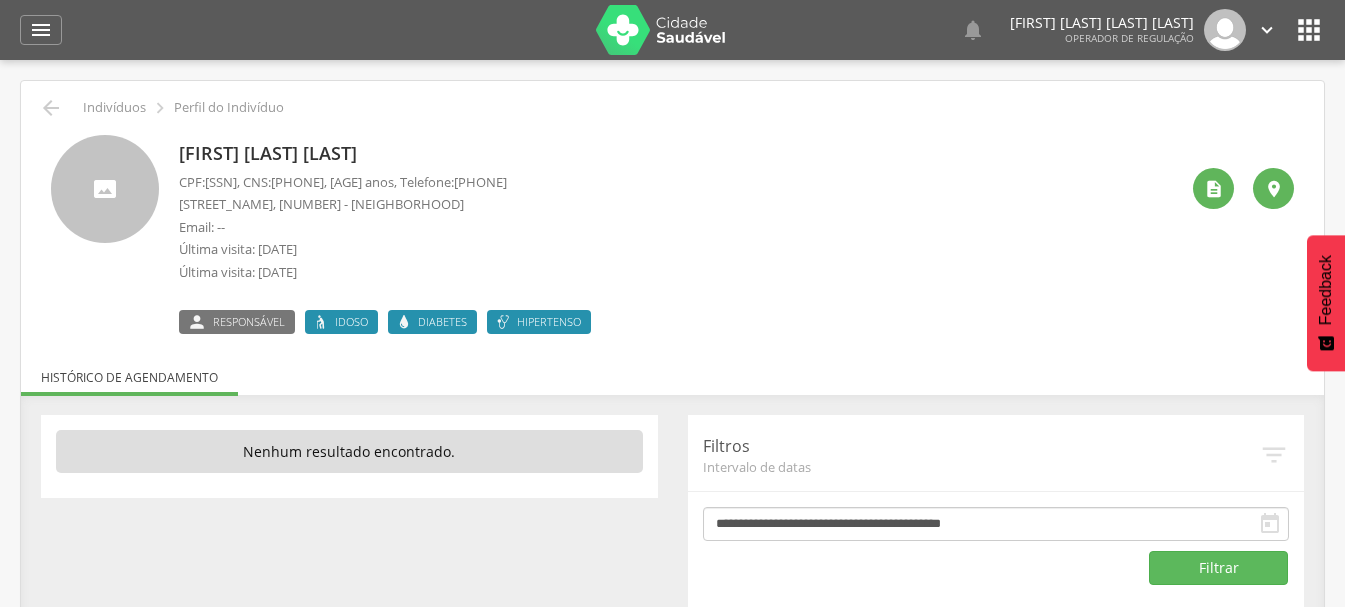 drag, startPoint x: 210, startPoint y: 185, endPoint x: 303, endPoint y: 180, distance: 93.13431 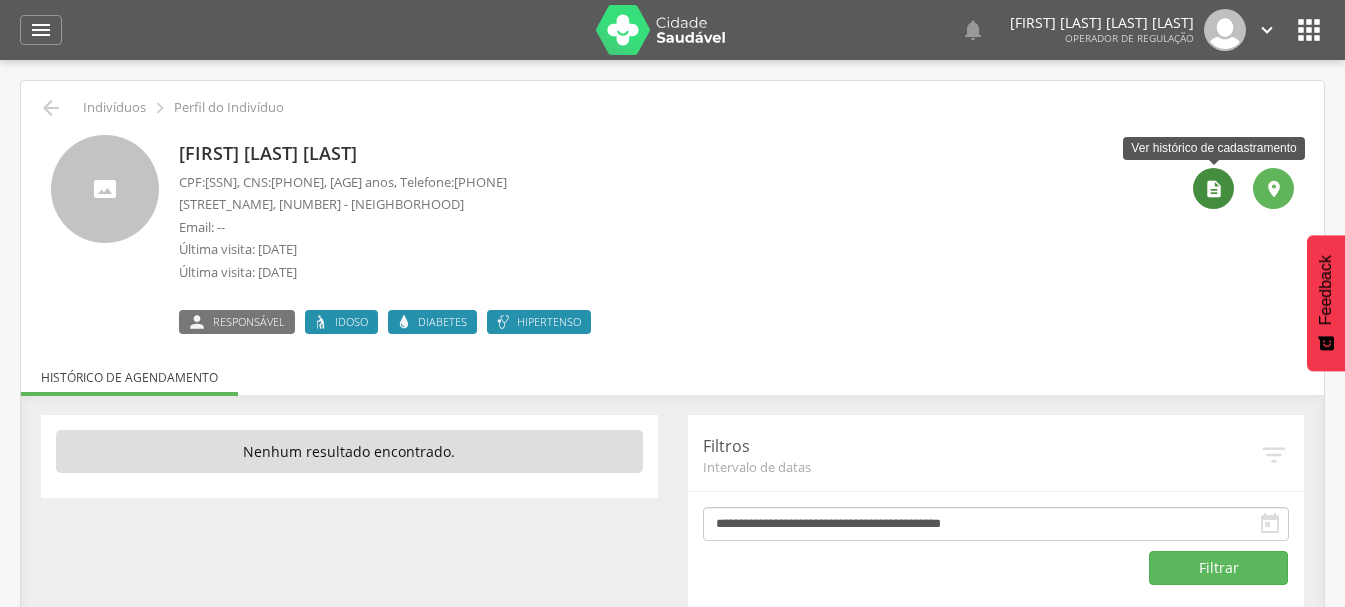click on "" at bounding box center (1214, 189) 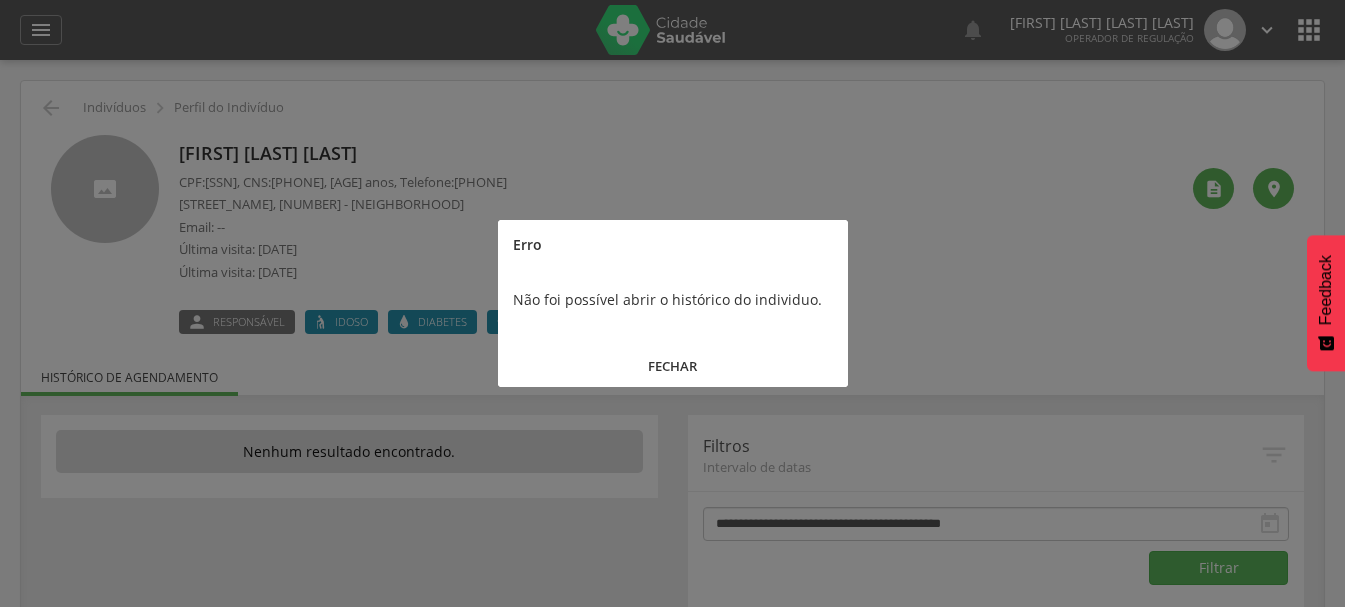 click on "FECHAR" at bounding box center (673, 366) 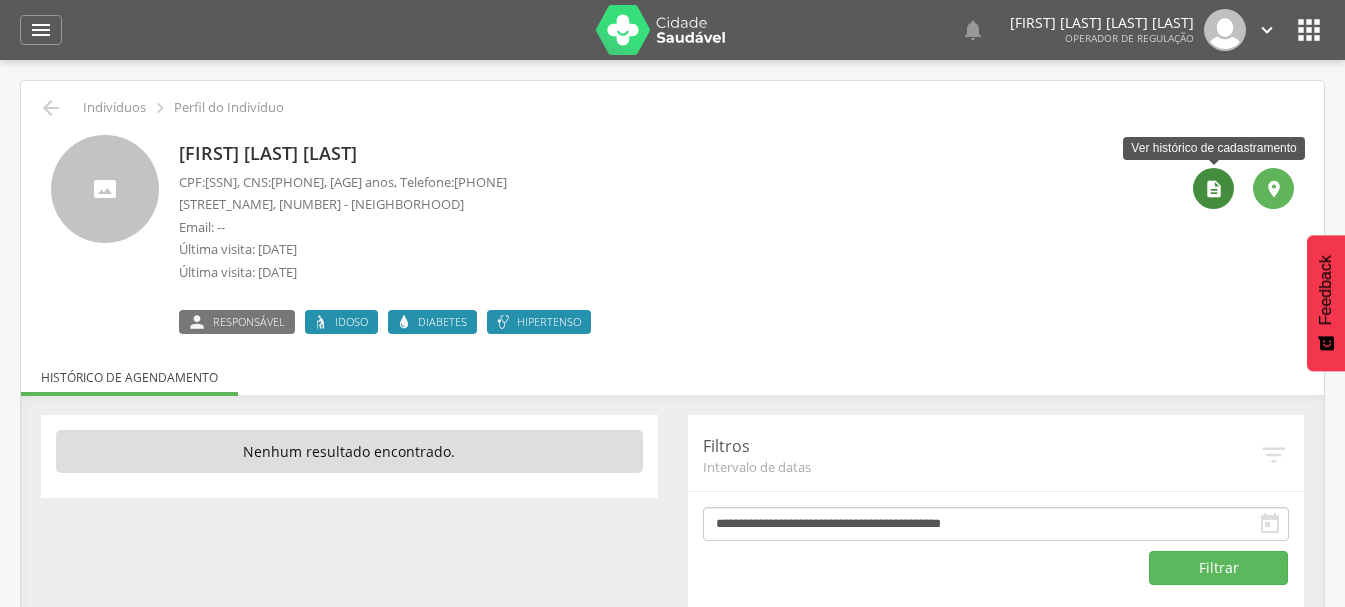 click on "" at bounding box center (1214, 189) 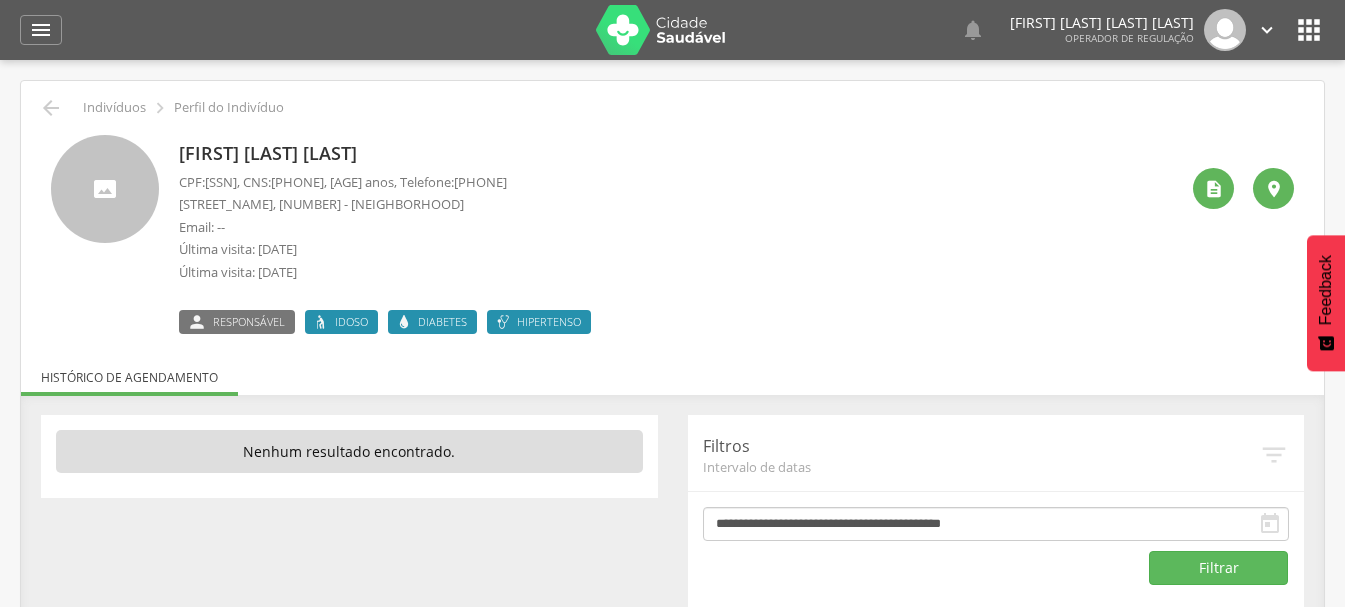 click on "Maria Onete Lopes dos Santos" at bounding box center [390, 154] 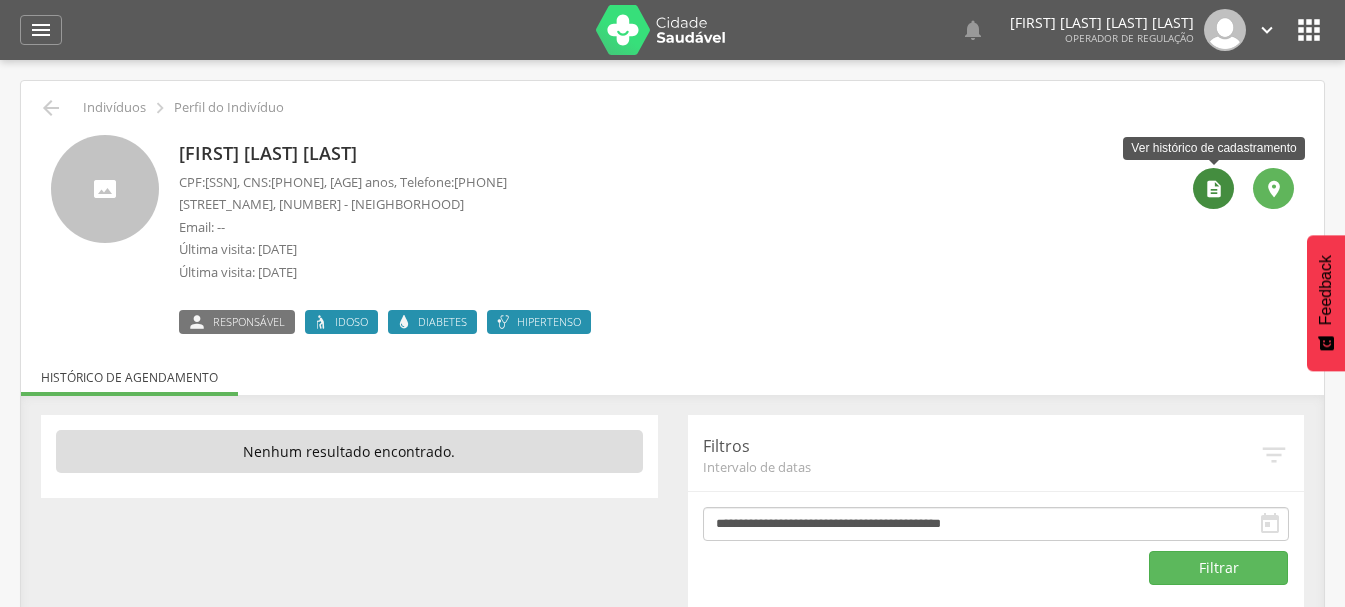 click on "" at bounding box center [1213, 188] 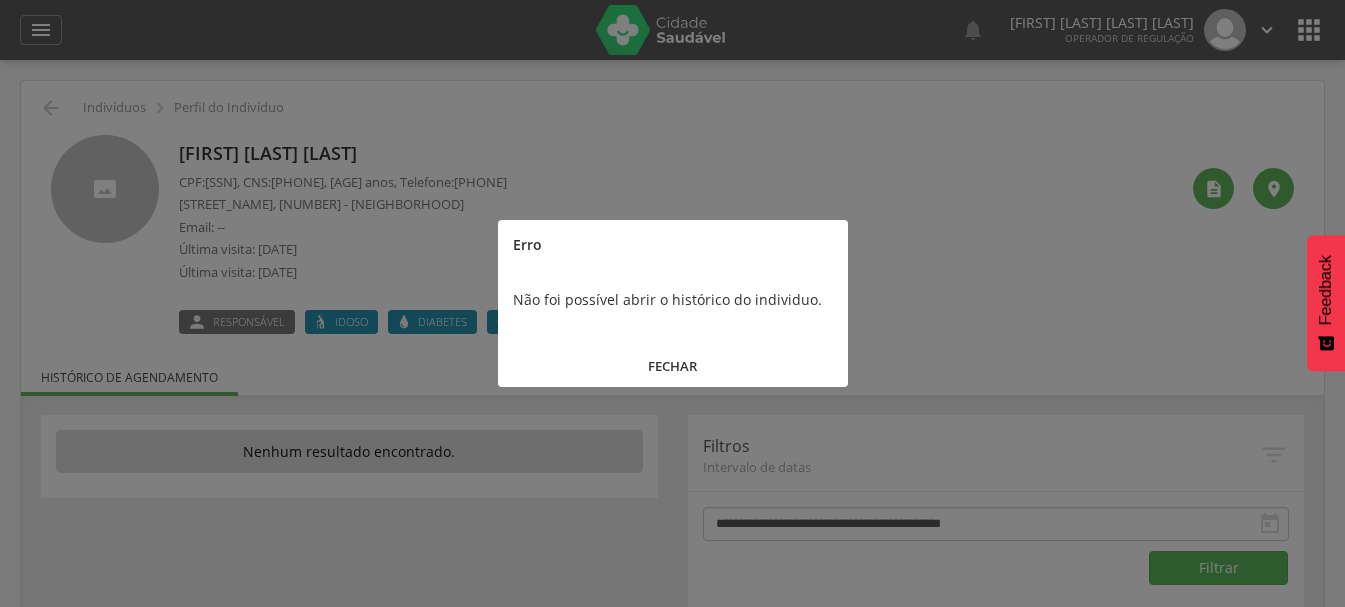 click on "FECHAR" at bounding box center (673, 366) 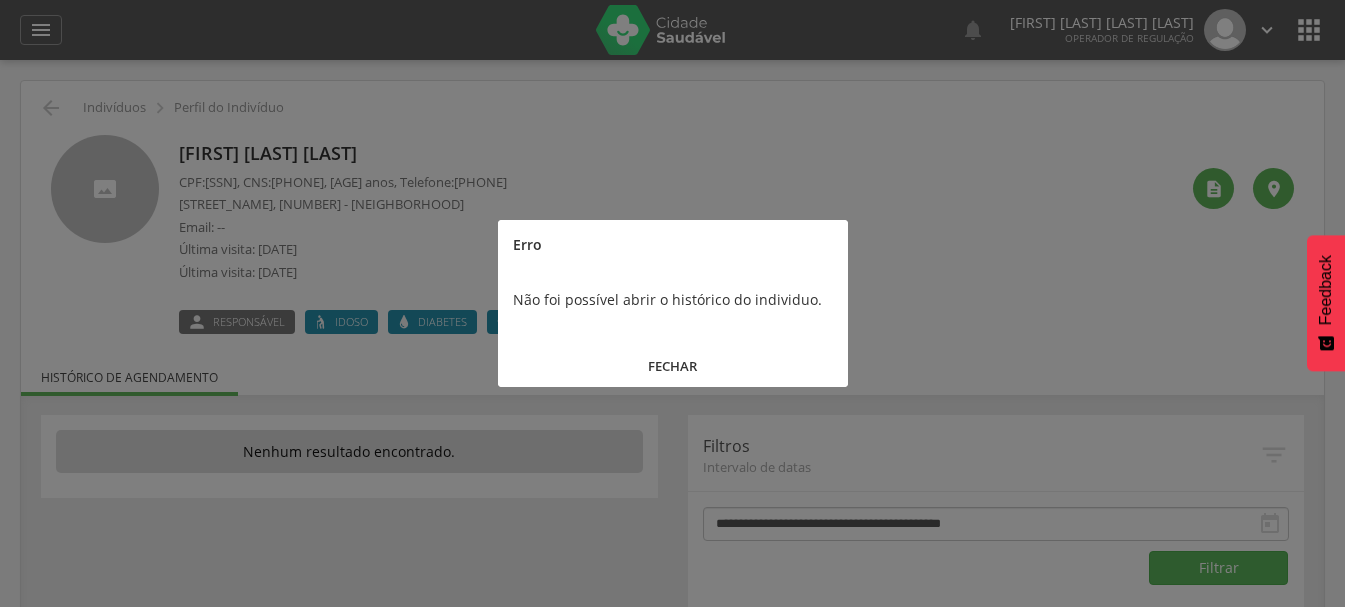 click on "FECHAR" at bounding box center (673, 366) 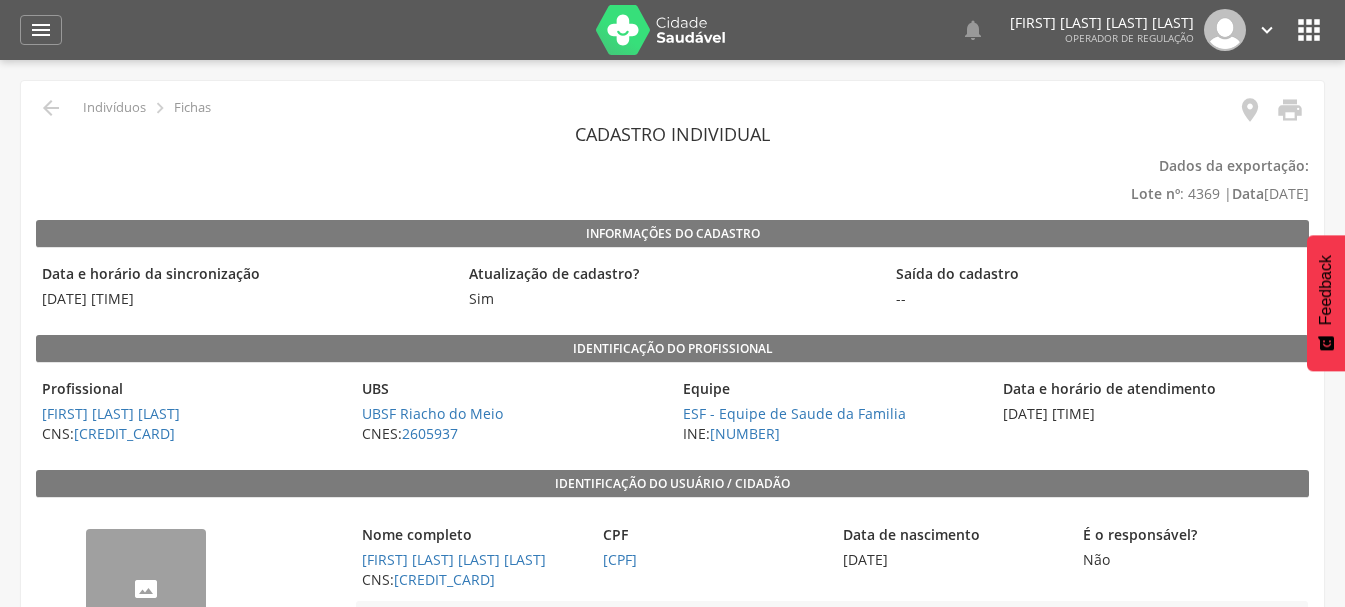 scroll, scrollTop: 100, scrollLeft: 0, axis: vertical 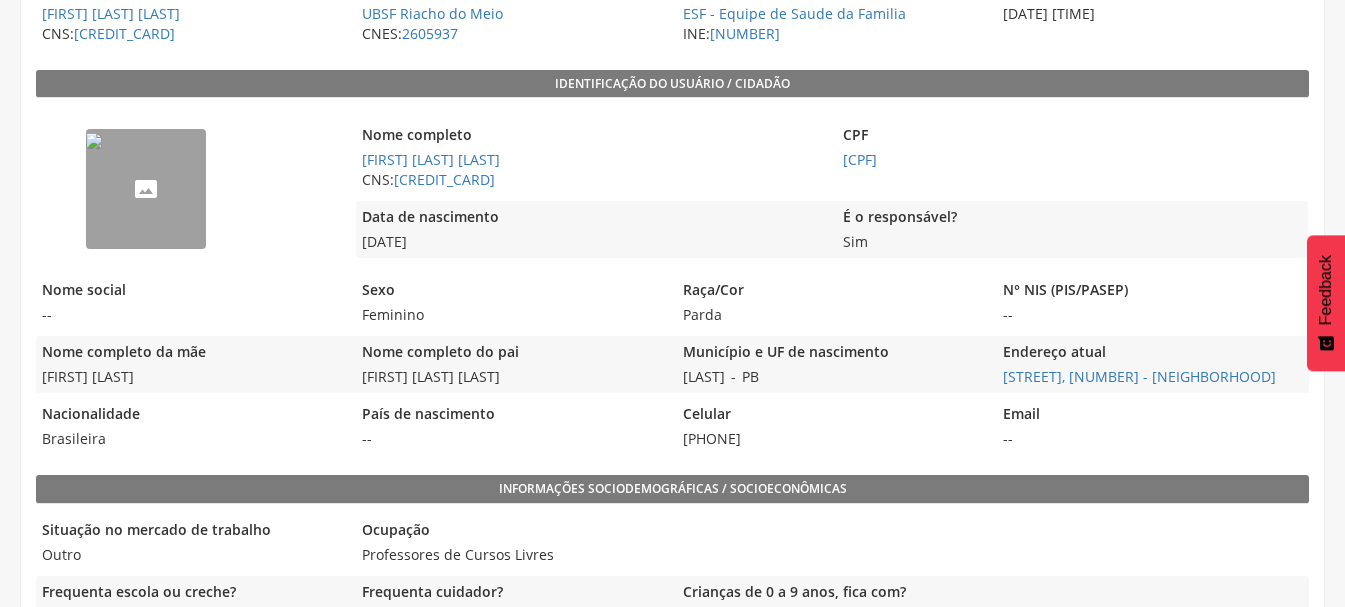 drag, startPoint x: 676, startPoint y: 440, endPoint x: 782, endPoint y: 443, distance: 106.04244 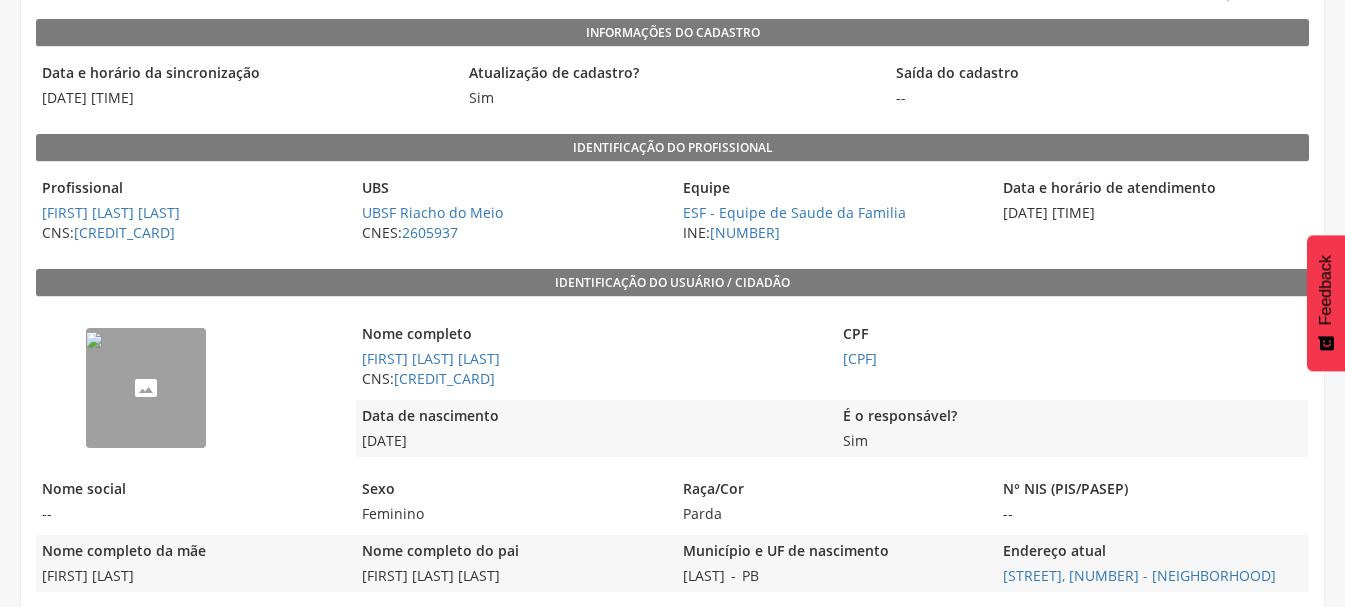 scroll, scrollTop: 200, scrollLeft: 0, axis: vertical 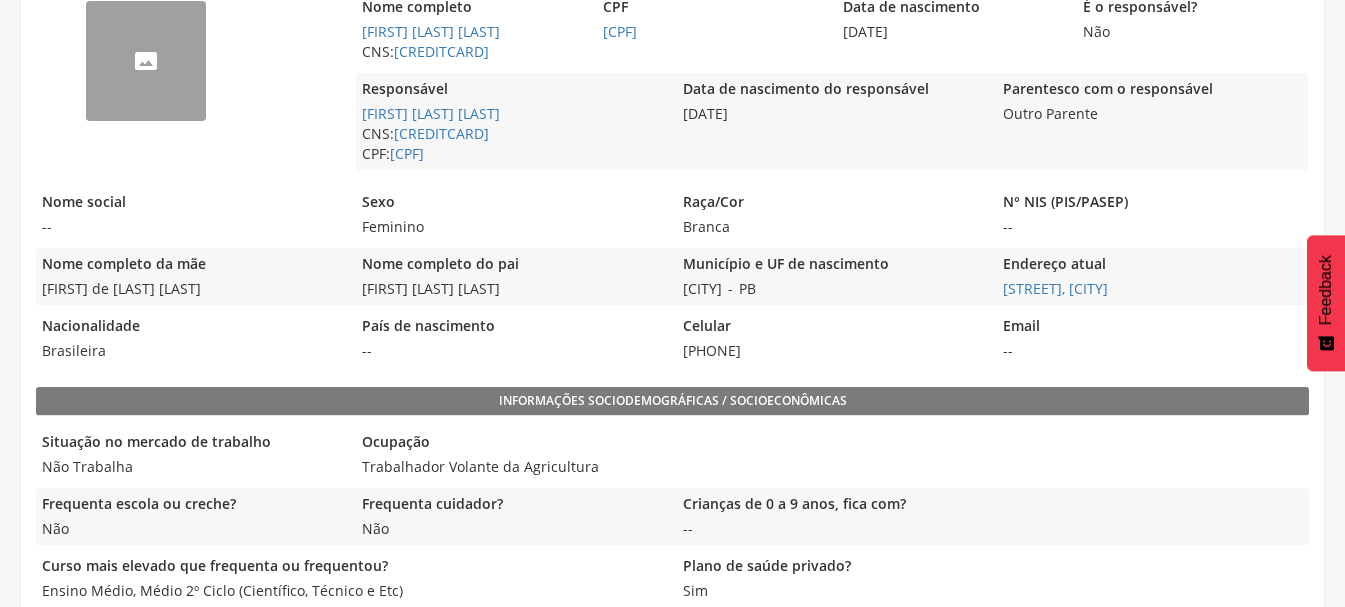 drag, startPoint x: 683, startPoint y: 352, endPoint x: 763, endPoint y: 356, distance: 80.09994 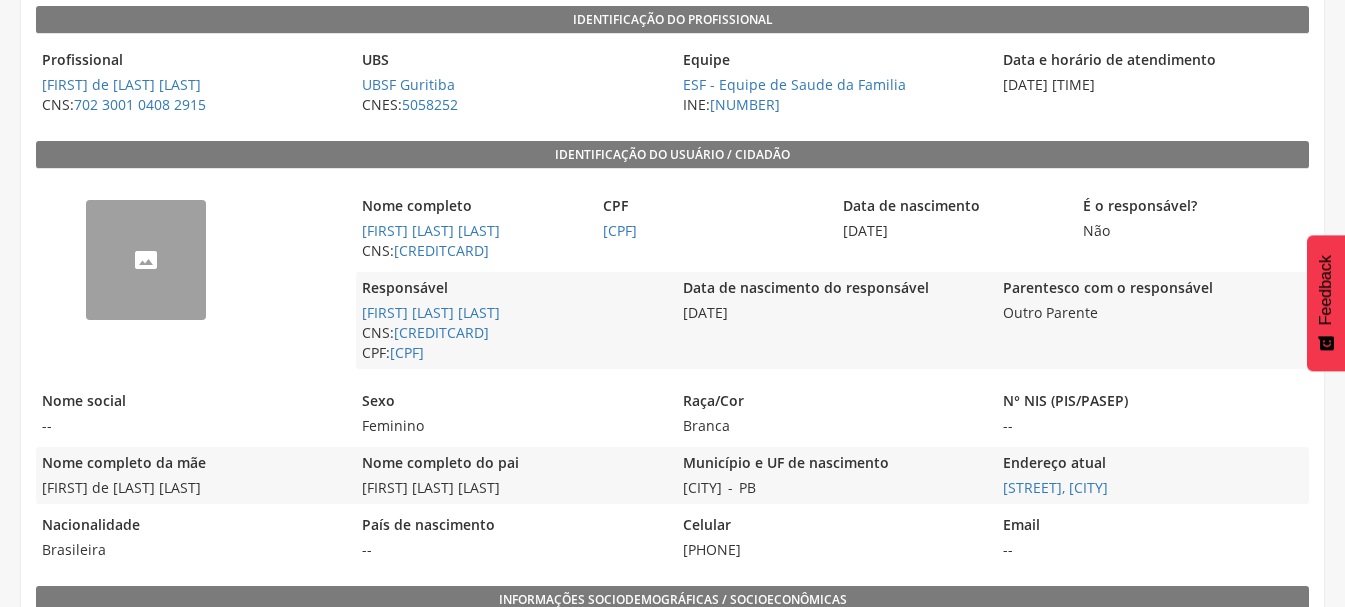 scroll, scrollTop: 328, scrollLeft: 0, axis: vertical 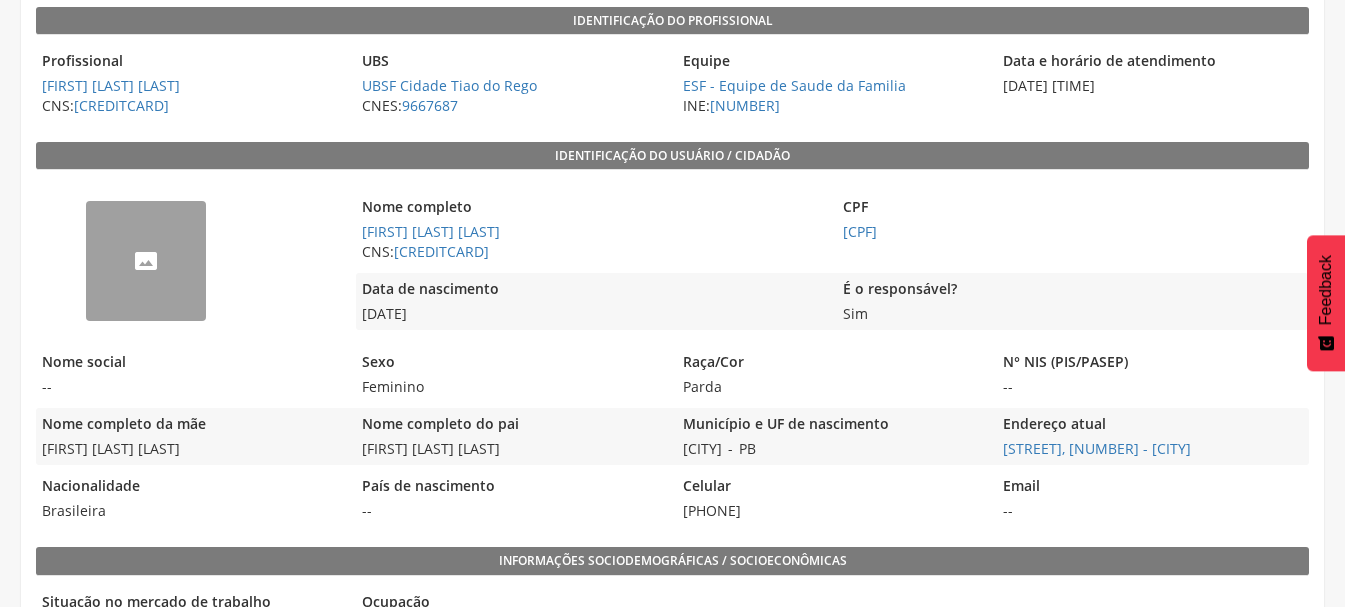 drag, startPoint x: 668, startPoint y: 510, endPoint x: 794, endPoint y: 513, distance: 126.035706 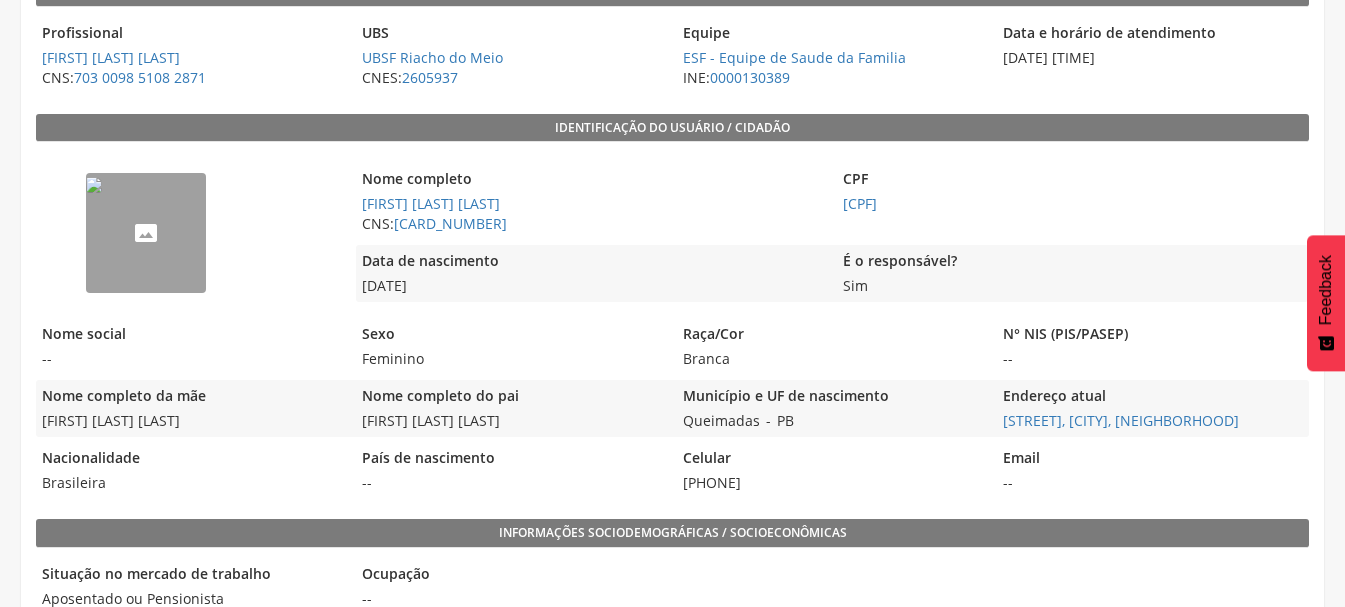 scroll, scrollTop: 400, scrollLeft: 0, axis: vertical 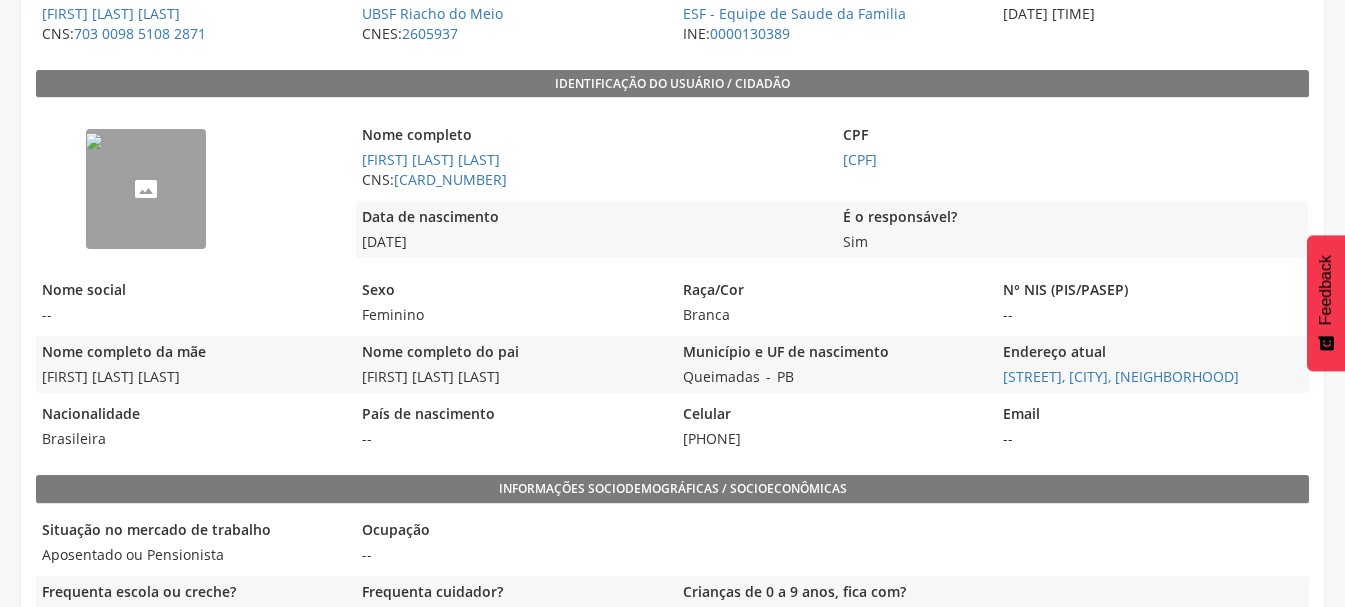 drag, startPoint x: 675, startPoint y: 440, endPoint x: 845, endPoint y: 441, distance: 170.00294 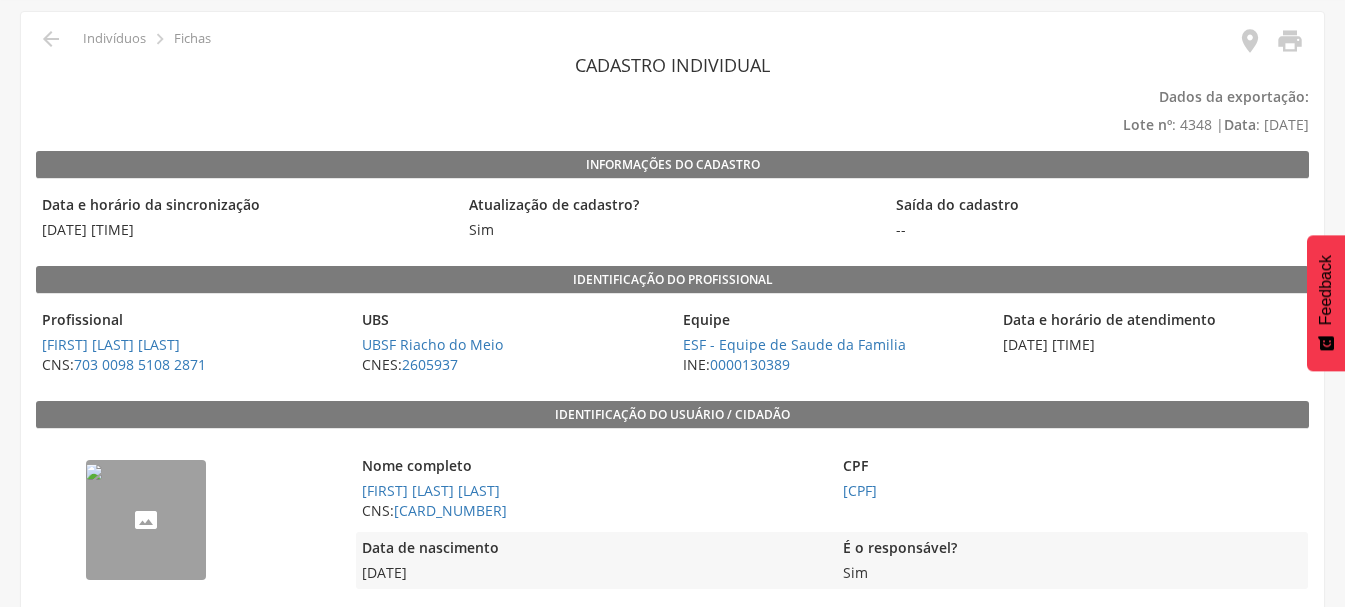 scroll, scrollTop: 0, scrollLeft: 0, axis: both 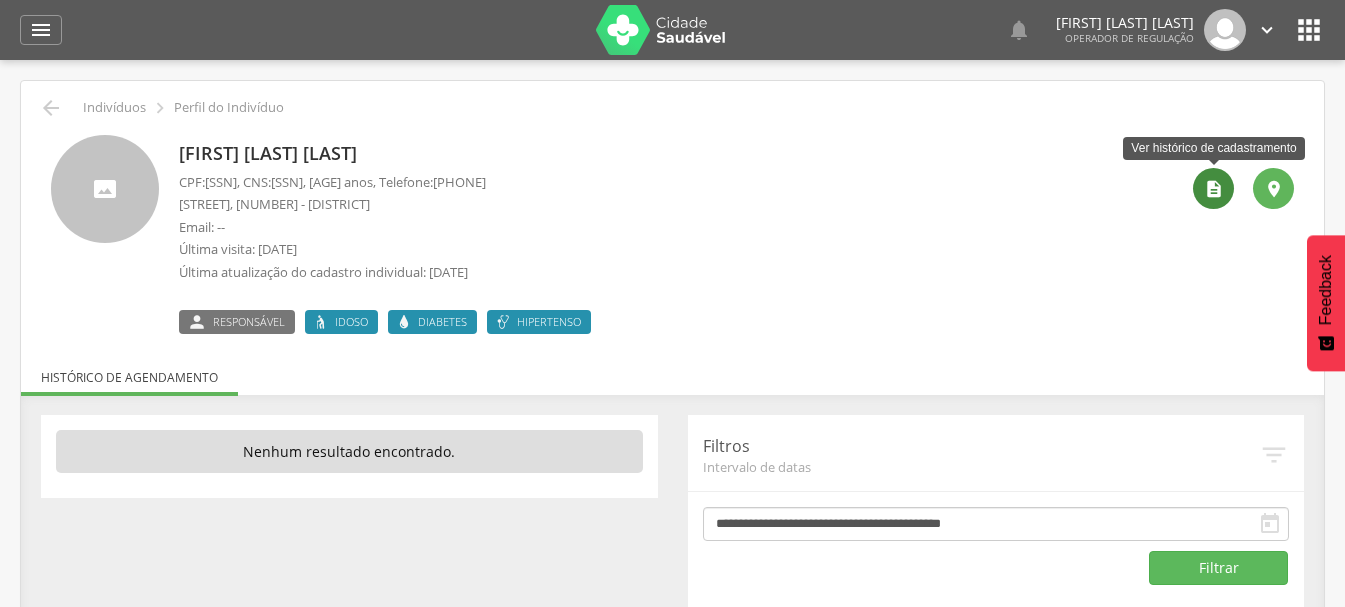 click on "" at bounding box center (1213, 188) 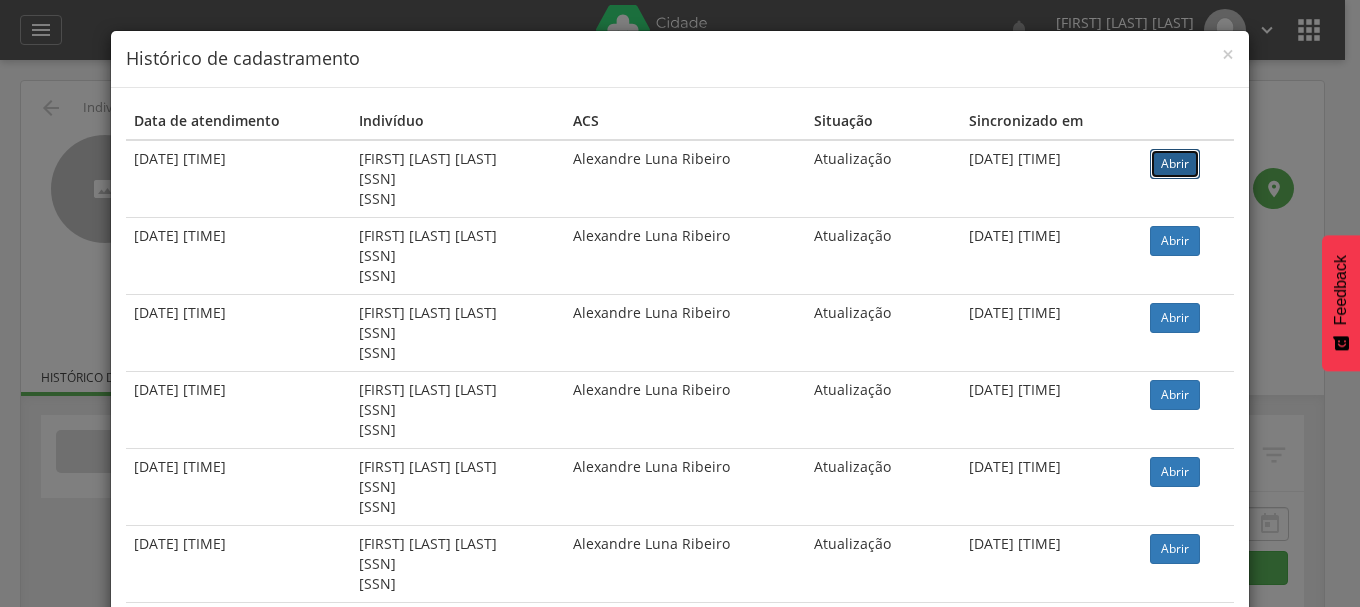 click on "Abrir" at bounding box center (1175, 164) 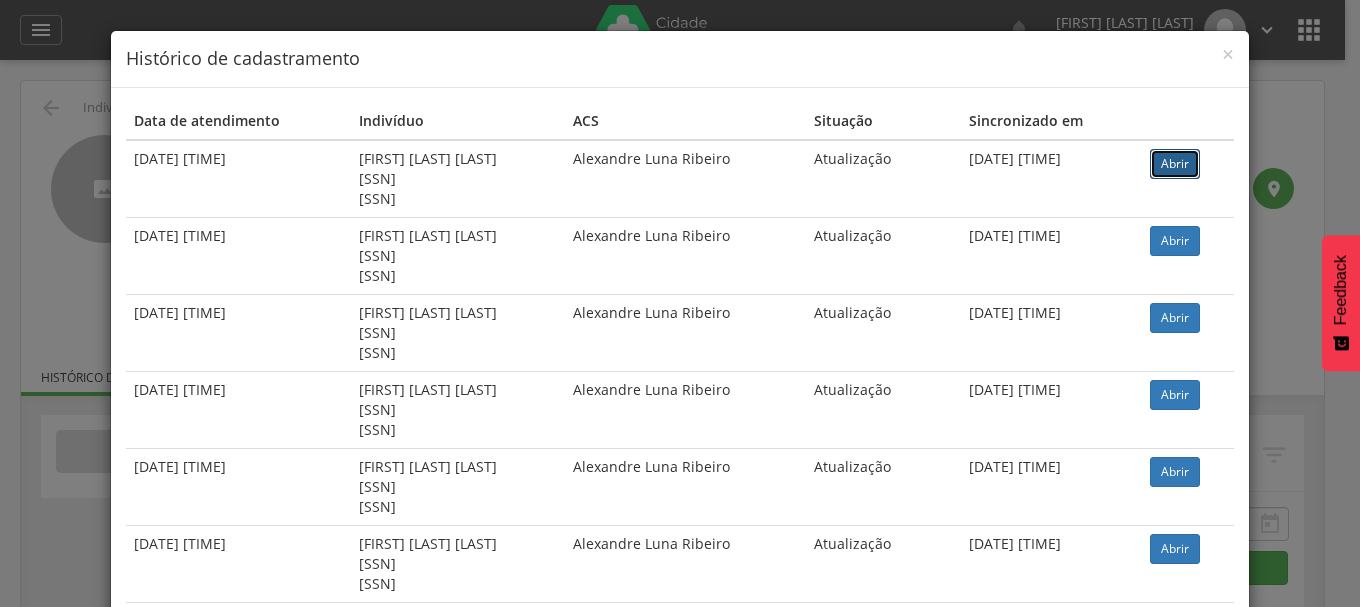 click on "Abrir" at bounding box center [1175, 164] 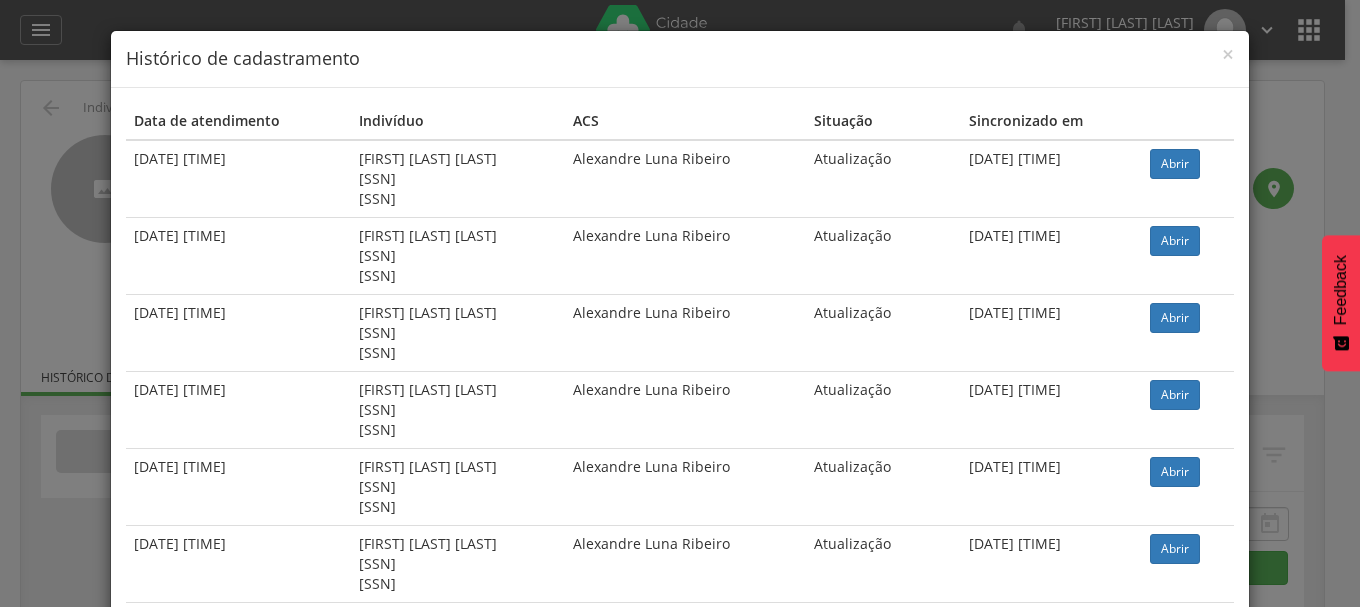 click on "×
Histórico de cadastramento
Data de atendimento
Indivíduo
ACS
Situação
Sincronizado em
18/07/2025 10:50
Maria Onete Lopes dos Santos
503.856.904-87
704 2022 2909 0688
Alexandre Luna Ribeiro
Atualização
18/07/2025 17:57
Abrir
03/06/2025 13:58
Maria Onete Lopes dos Santos
503.856.904-87
704 2022 2909 0688
Alexandre Luna Ribeiro
Atualização
03/06/2025 17:58
Abrir
09/05/2025 10:19
Maria Onete Lopes dos Santos
503.856.904-87
704 2022 2909 0688
Alexandre Luna Ribeiro
Atualização
09/05/2025 18:38
Abrir" at bounding box center [680, 303] 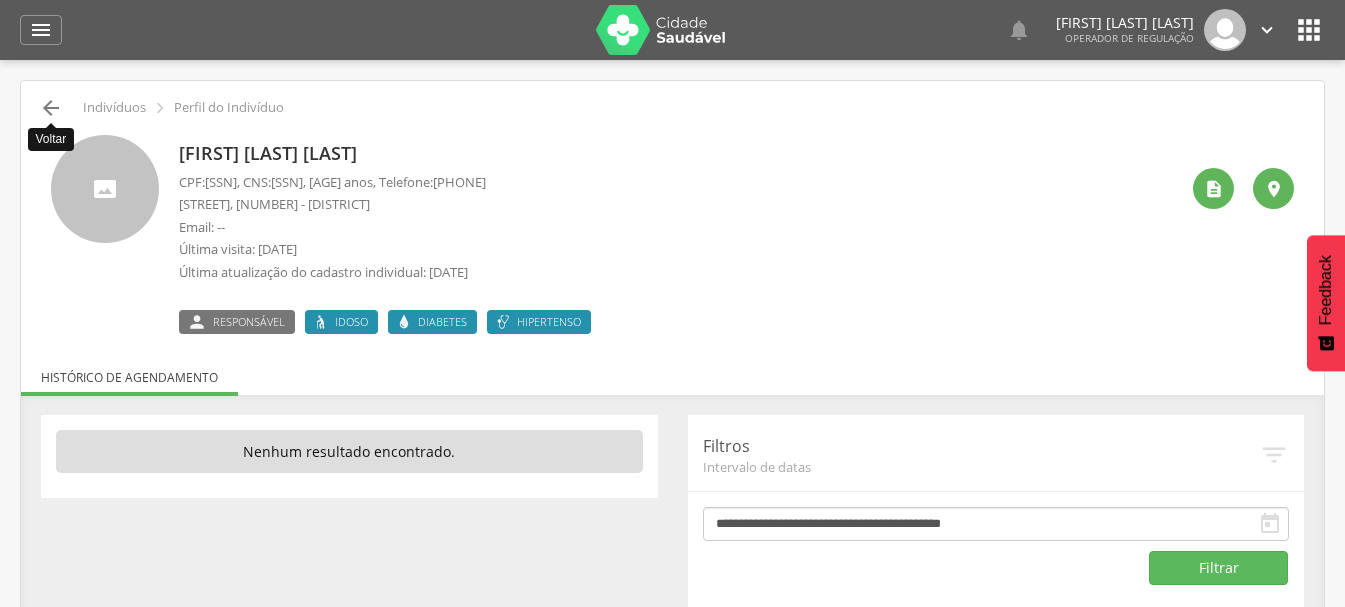 click on "" at bounding box center [51, 108] 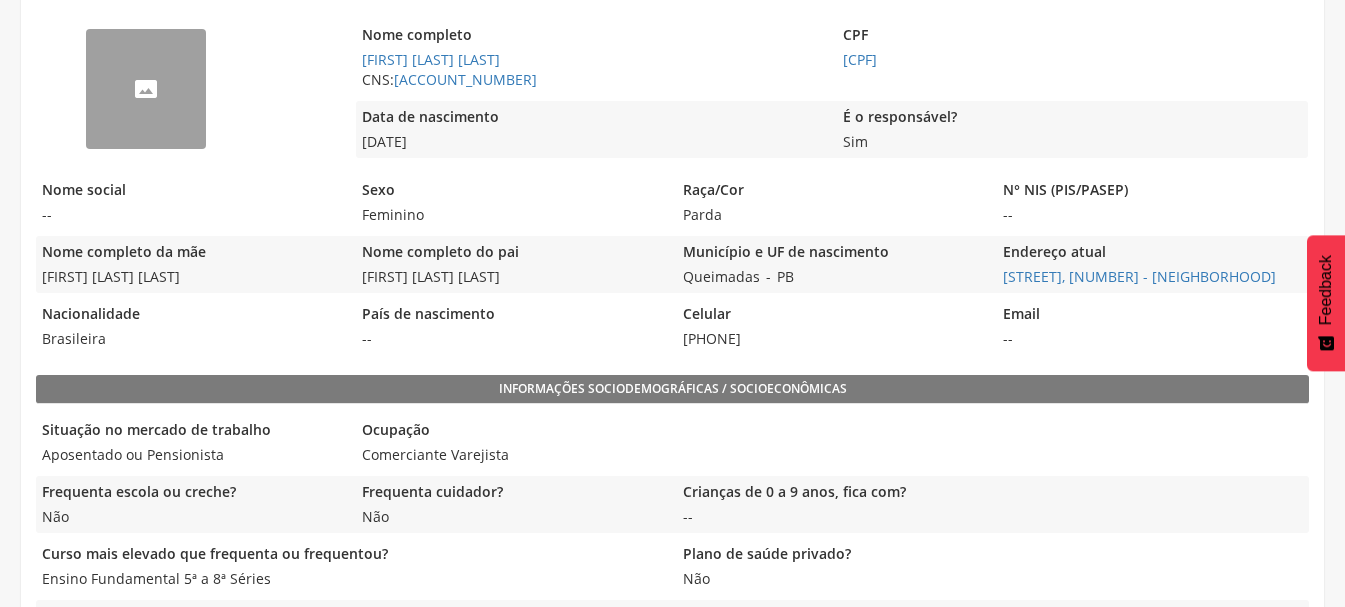 scroll, scrollTop: 400, scrollLeft: 0, axis: vertical 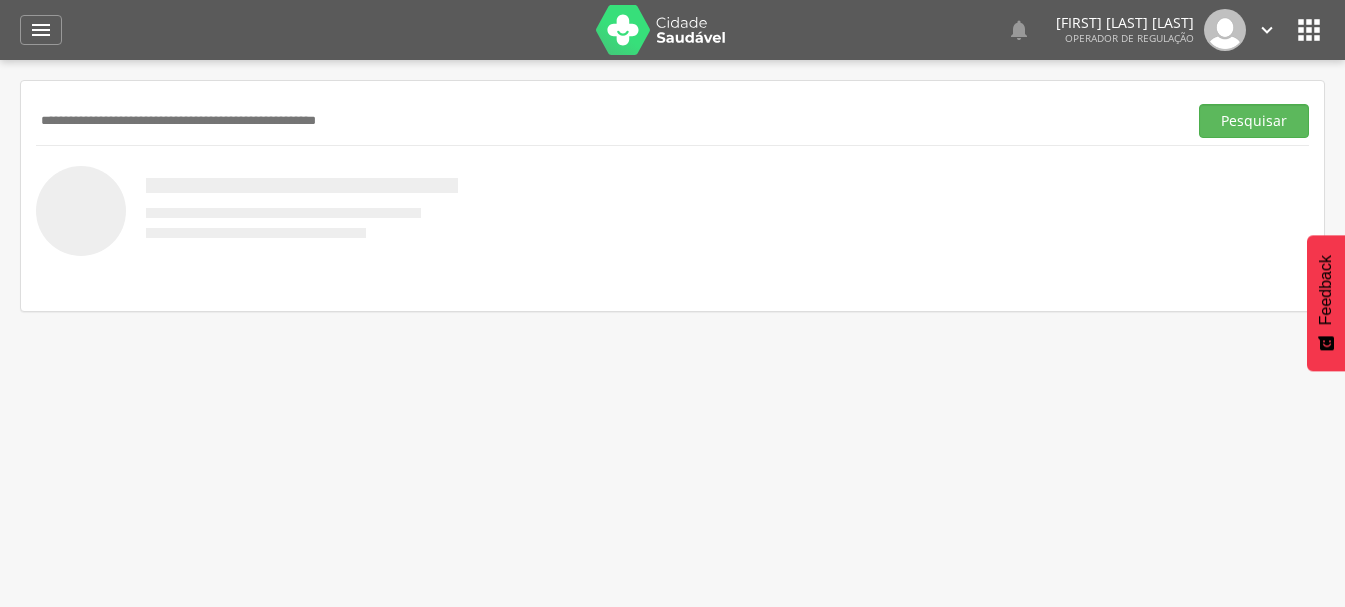 click at bounding box center [607, 121] 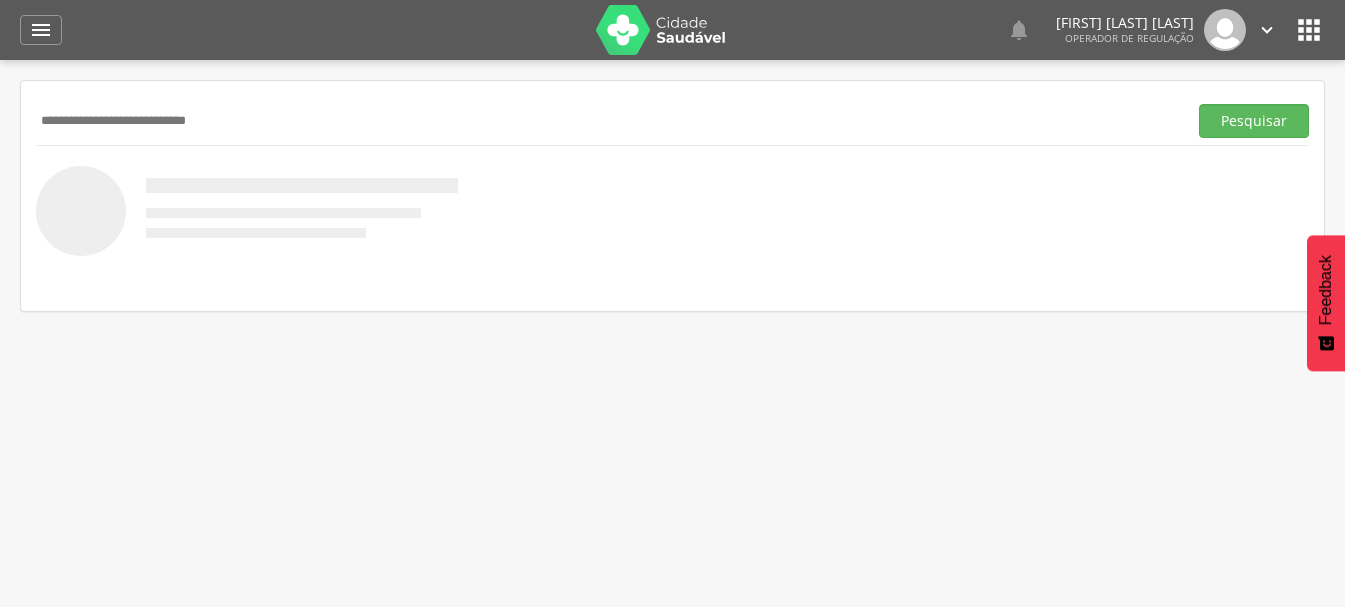 type on "**********" 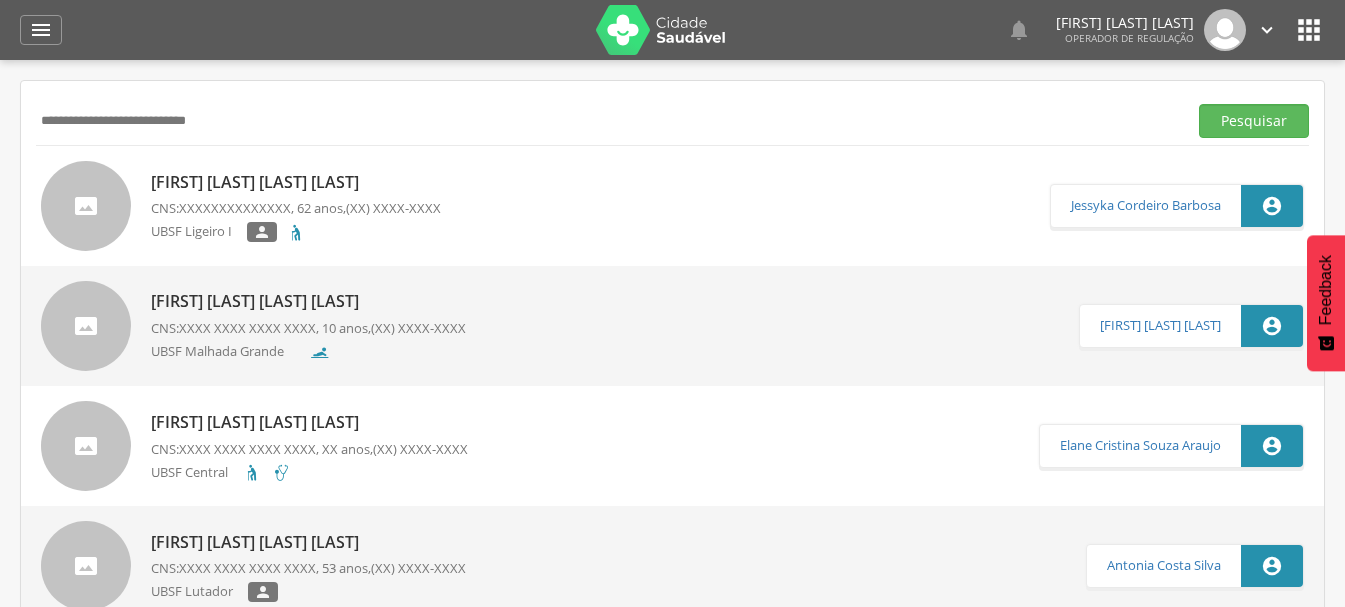 click on "[FIRST] [LAST] [LAST] [LAST]" at bounding box center (296, 182) 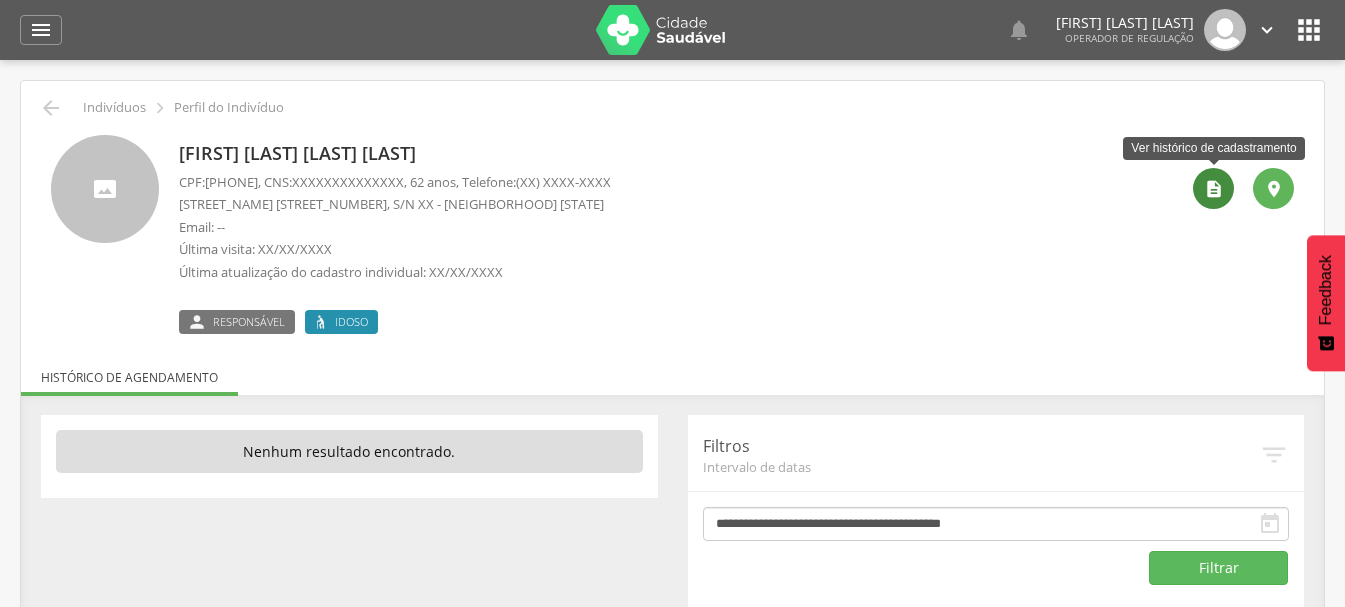 click on "" at bounding box center [1214, 189] 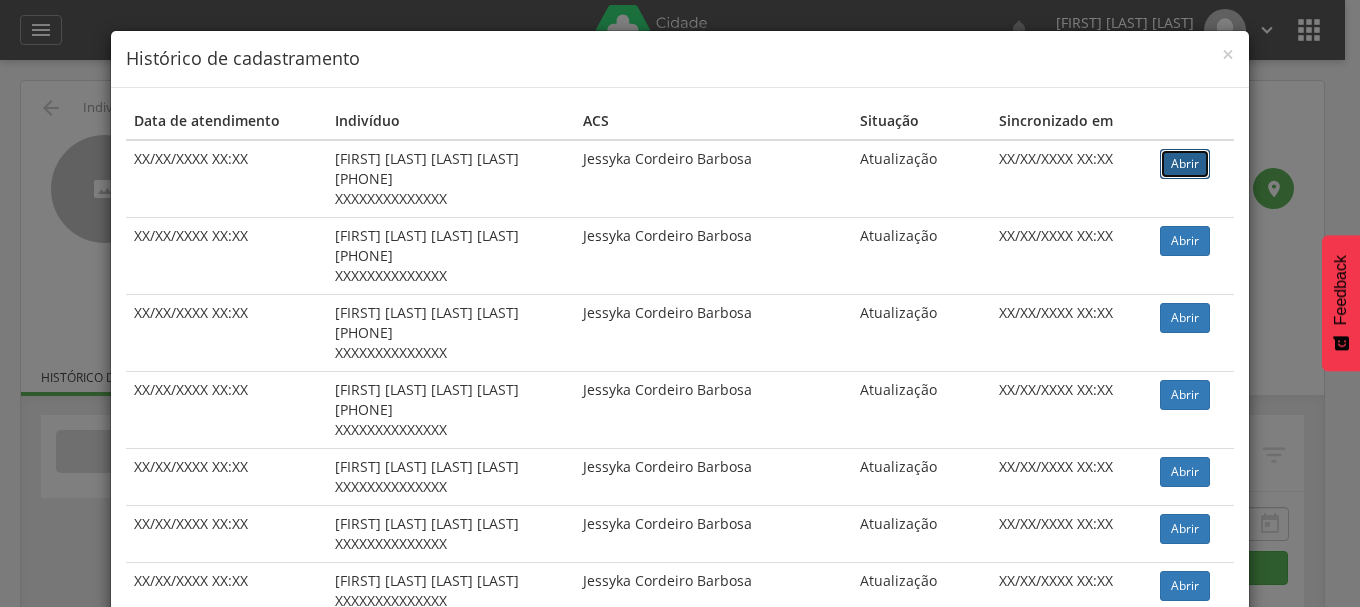click on "Abrir" at bounding box center [1185, 164] 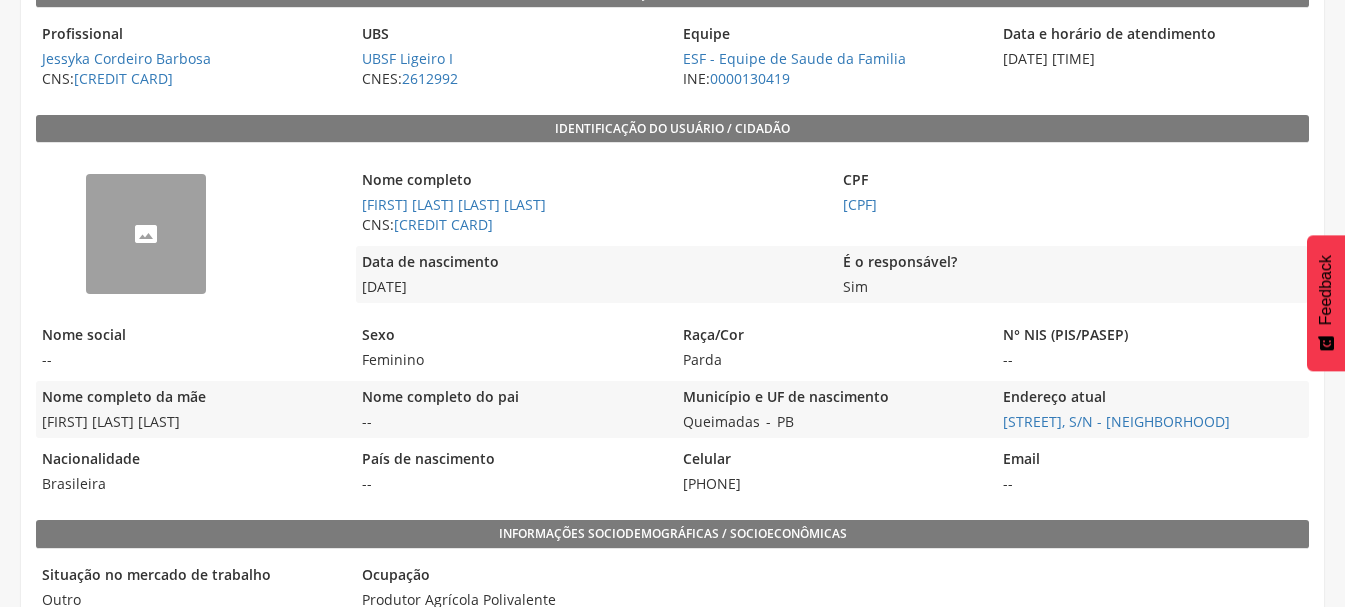 scroll, scrollTop: 400, scrollLeft: 0, axis: vertical 